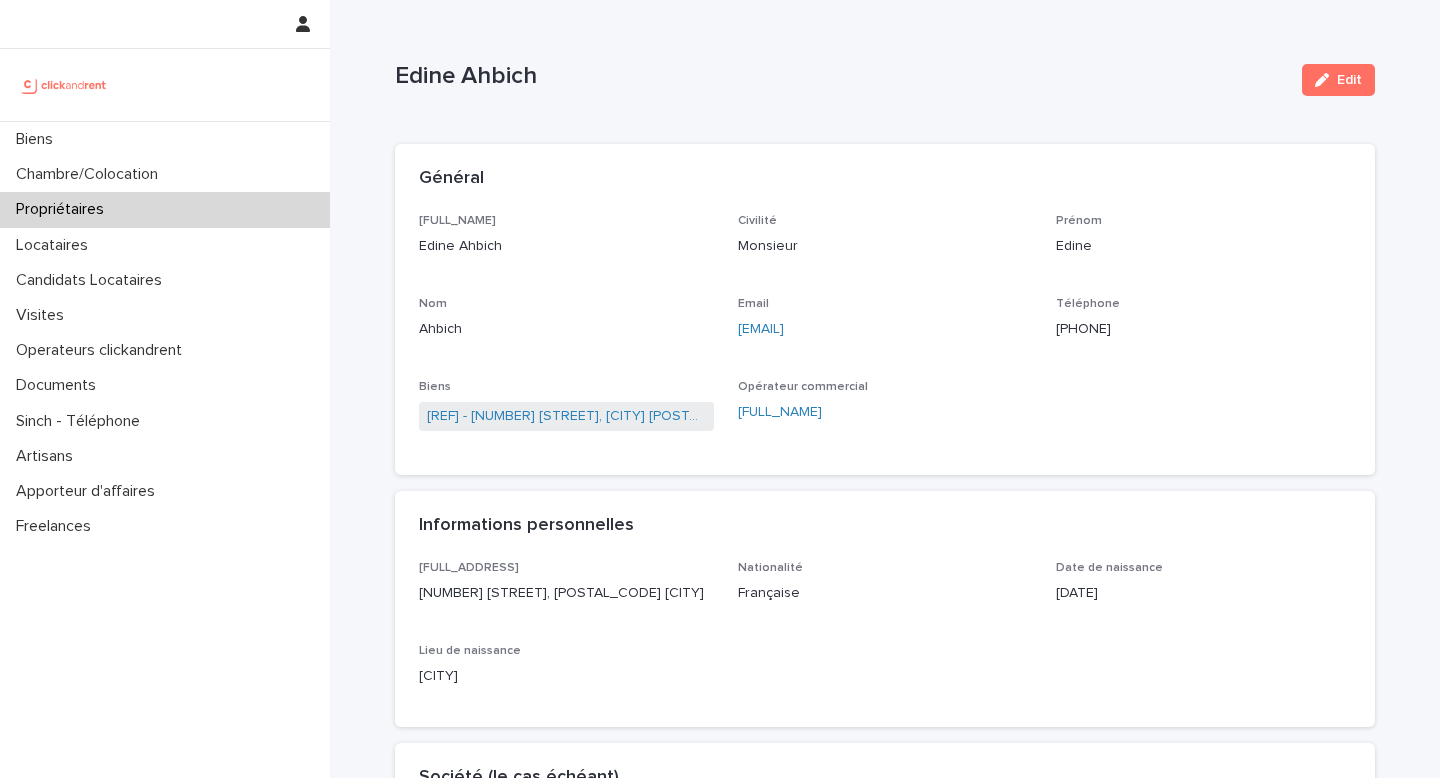 scroll, scrollTop: 0, scrollLeft: 0, axis: both 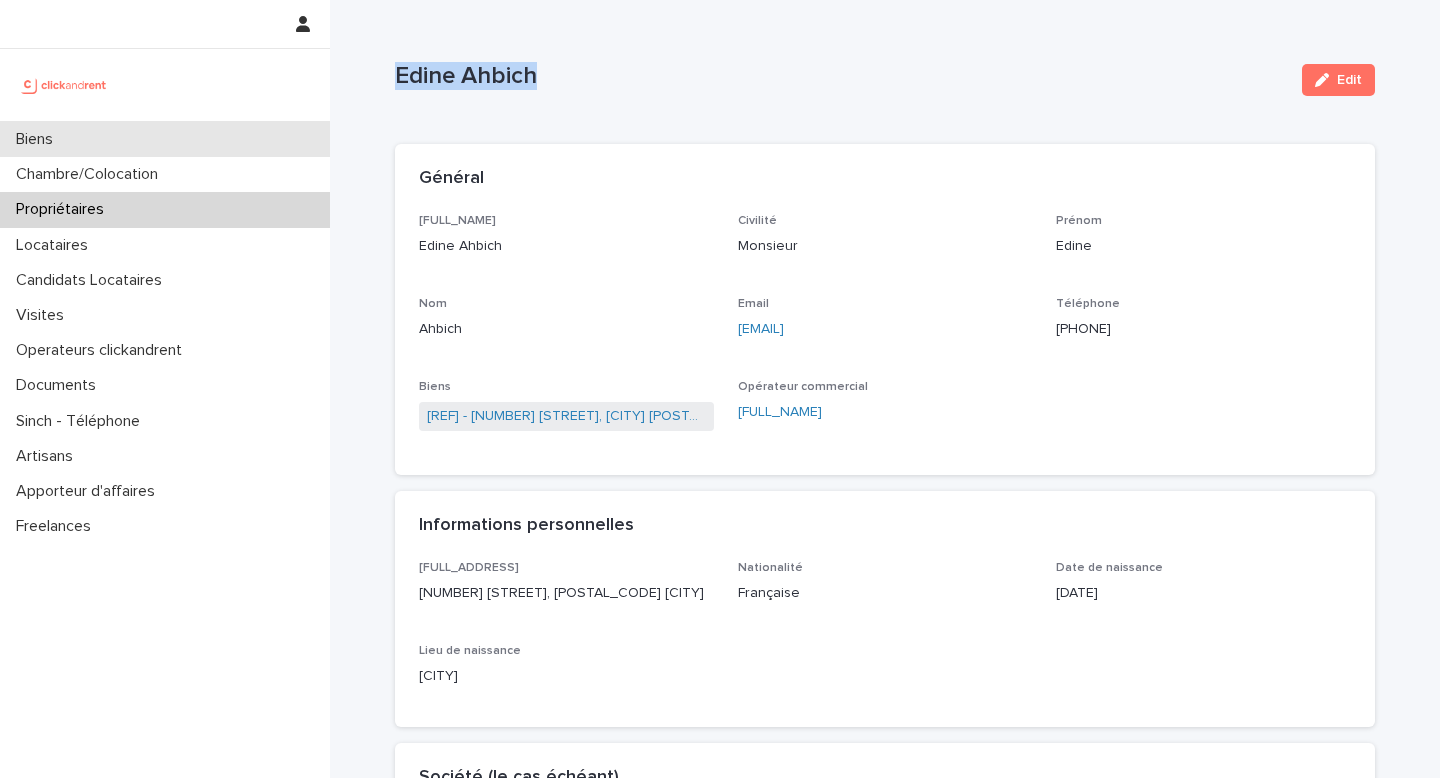 click on "Biens" at bounding box center (38, 139) 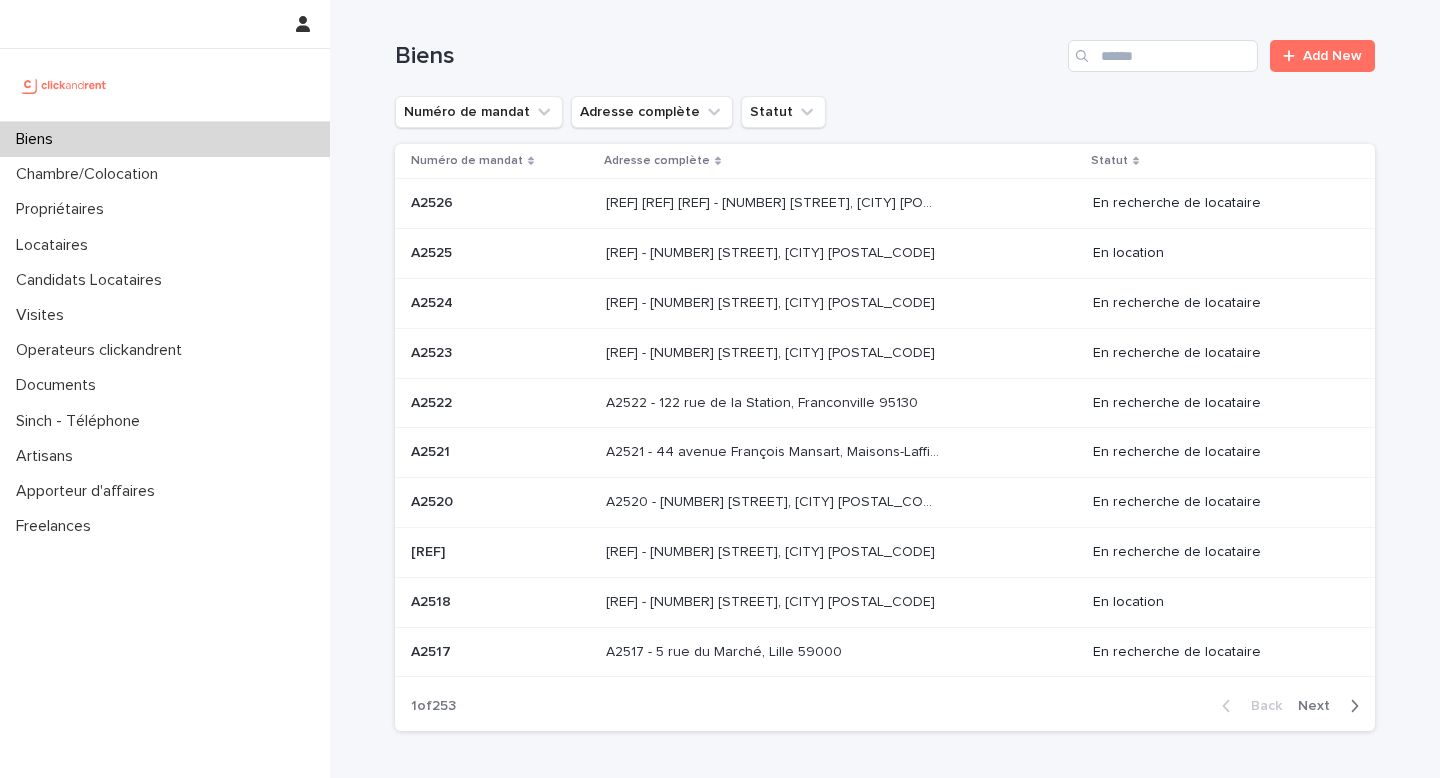 click at bounding box center [500, 203] 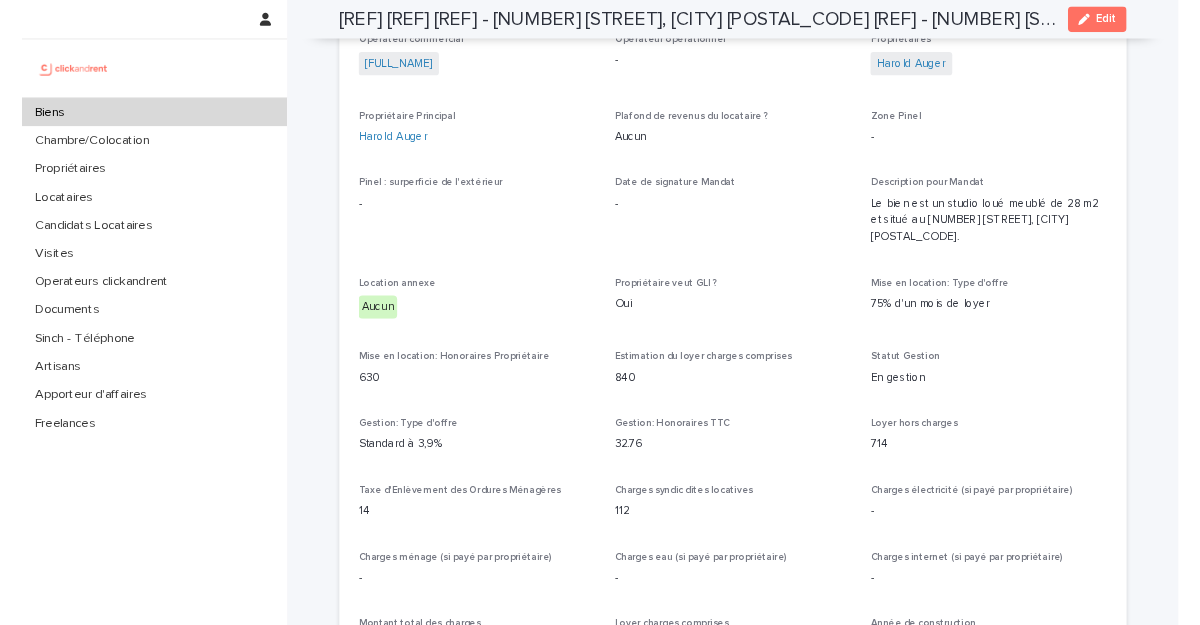 scroll, scrollTop: 1096, scrollLeft: 0, axis: vertical 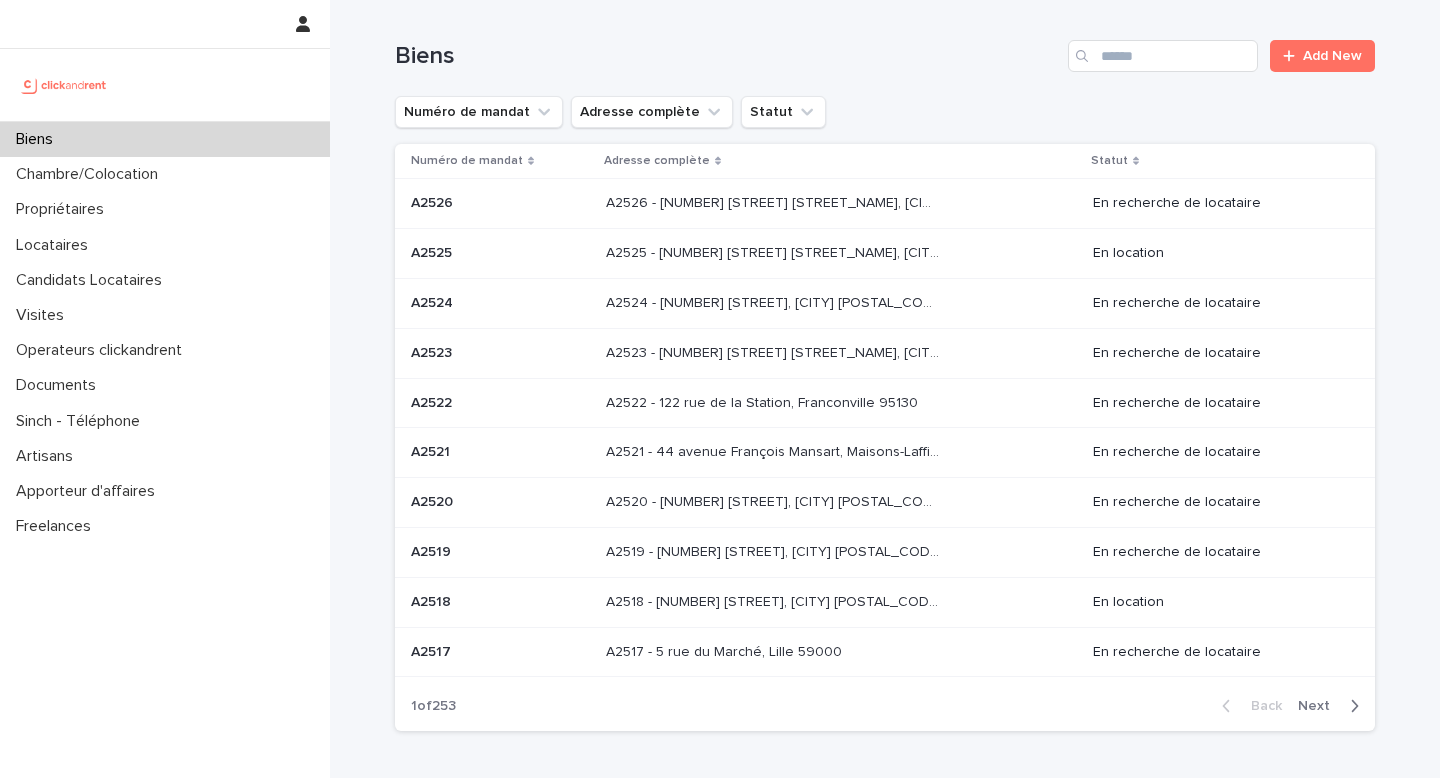 click on "A2526 - [NUMBER] [STREET], [CITY] [POSTAL_CODE] A2526 - [NUMBER] [STREET], [CITY] [POSTAL_CODE]" at bounding box center (841, 203) 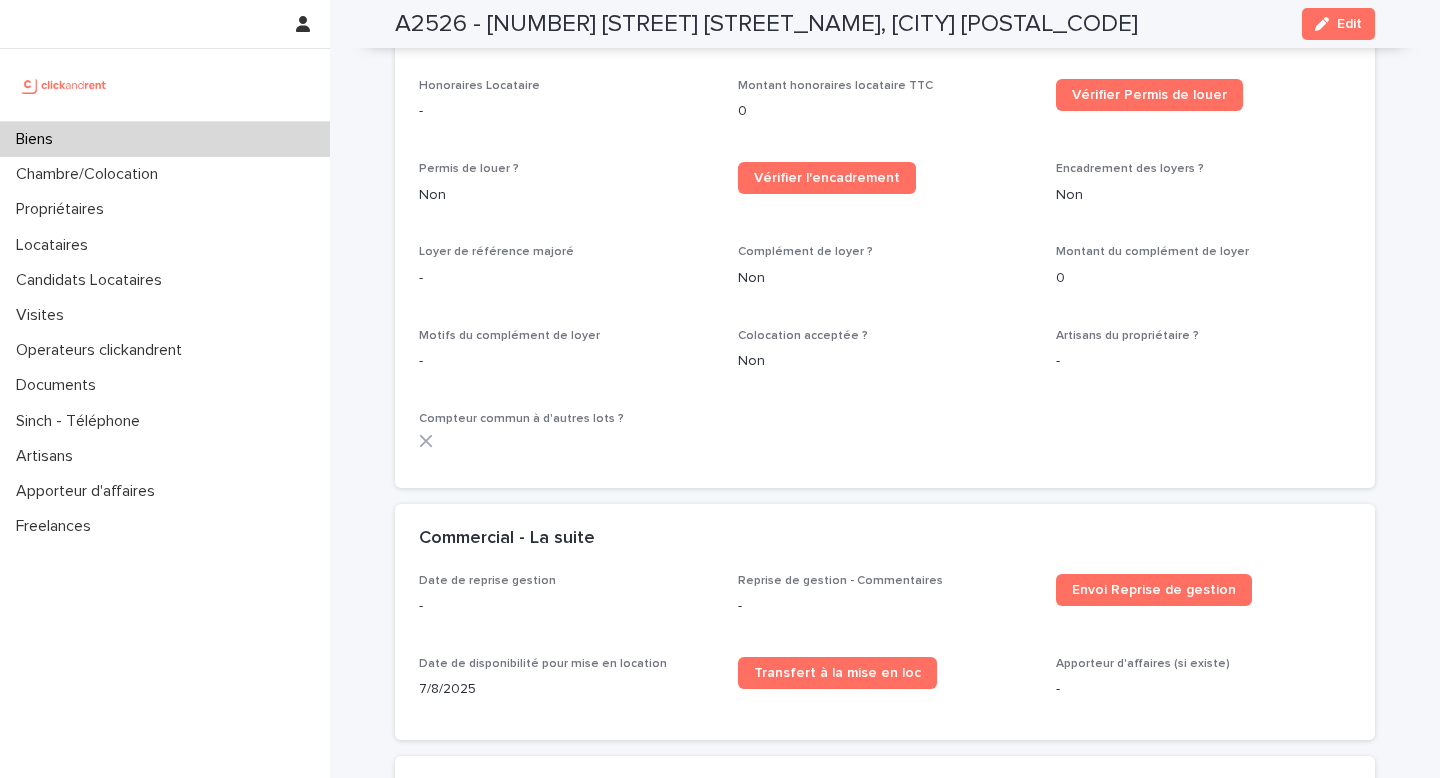 scroll, scrollTop: 2190, scrollLeft: 0, axis: vertical 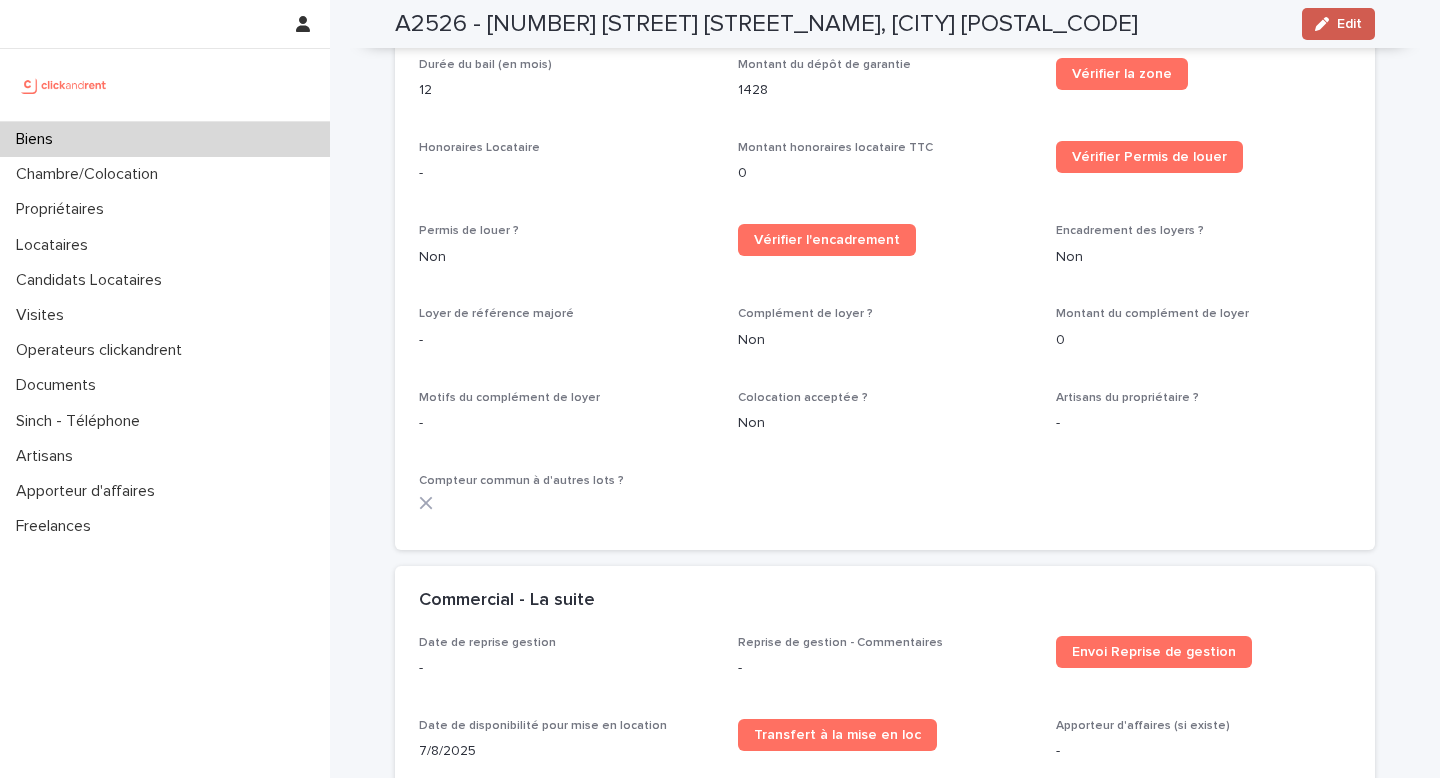 click on "Edit" at bounding box center (1349, 24) 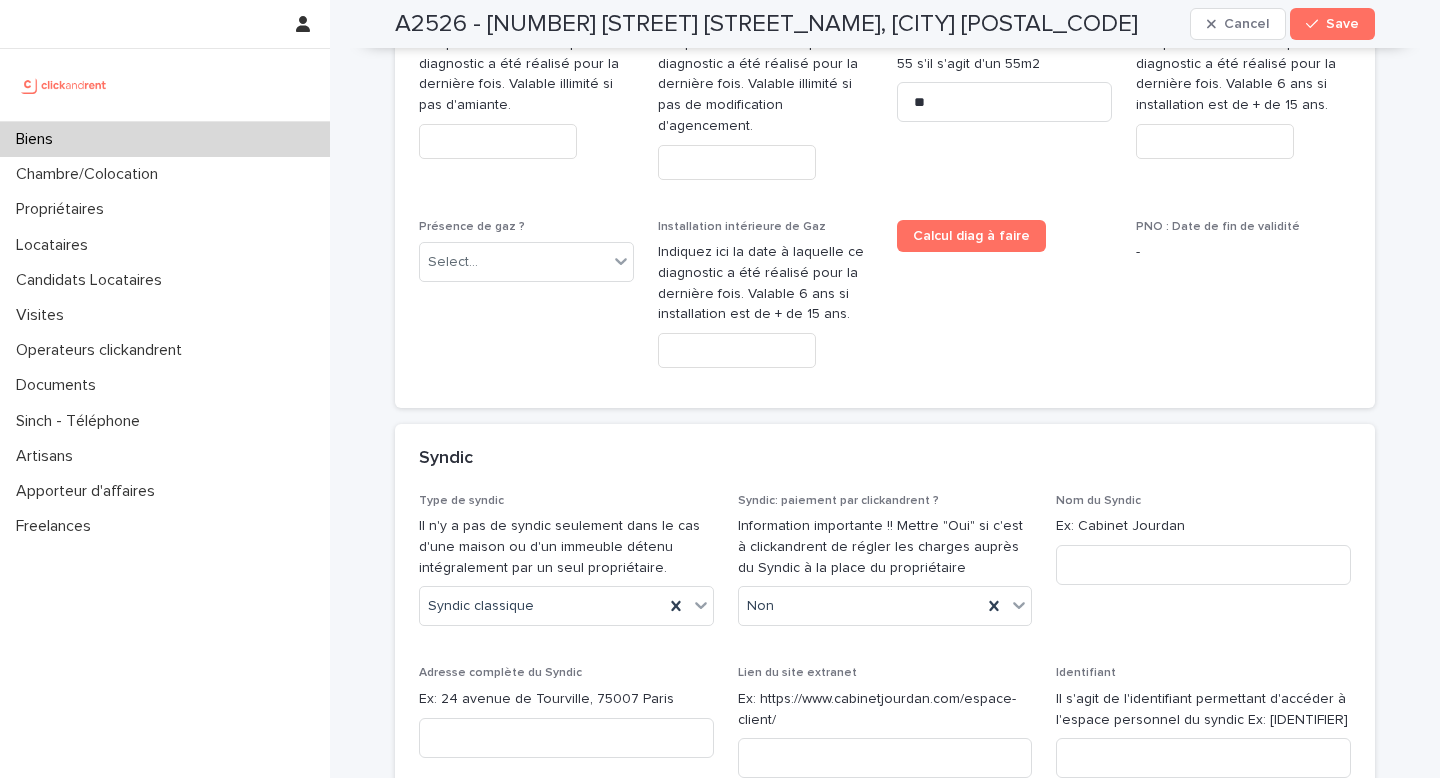 scroll, scrollTop: 9402, scrollLeft: 0, axis: vertical 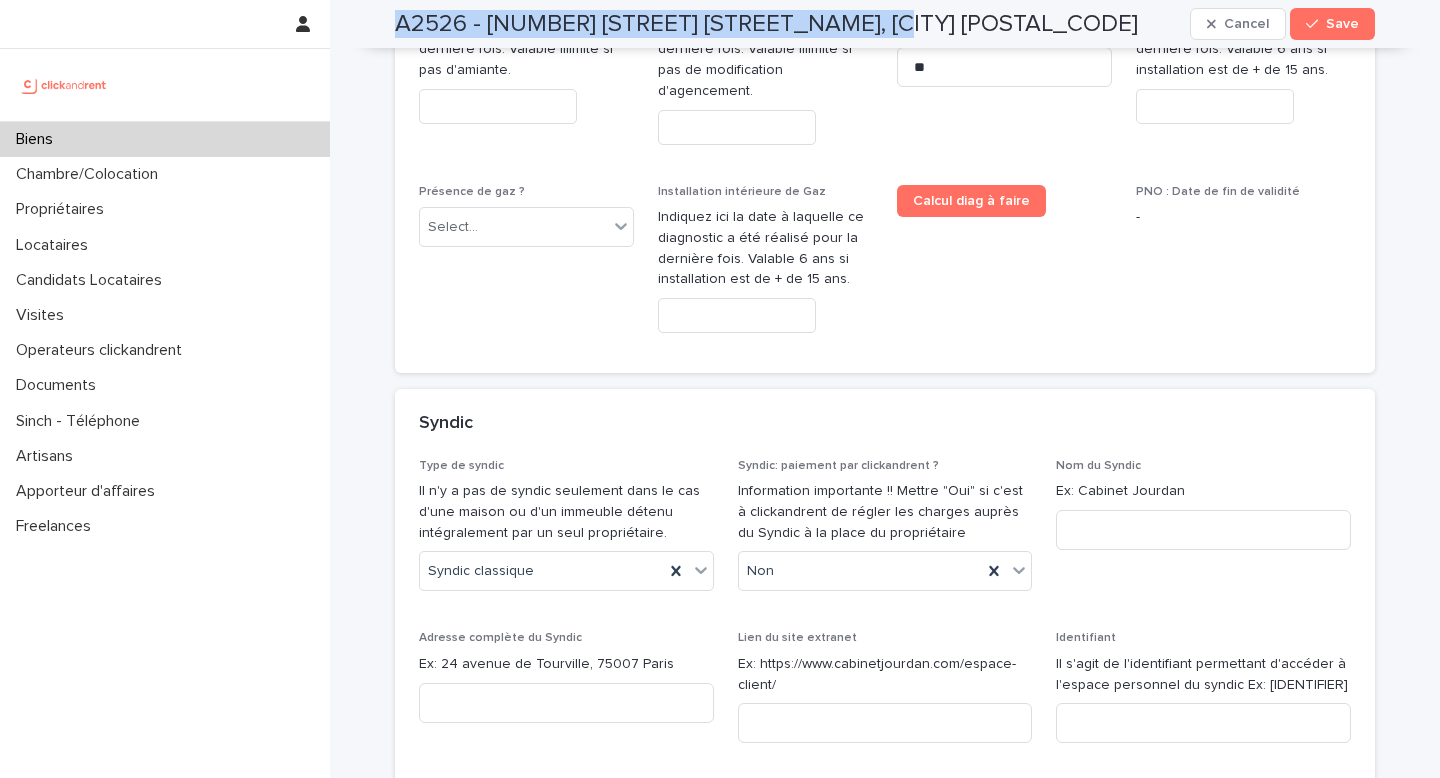 copy on "A2526 - [NUMBER] [STREET] [STREET_NAME], [CITY] [POSTAL_CODE]" 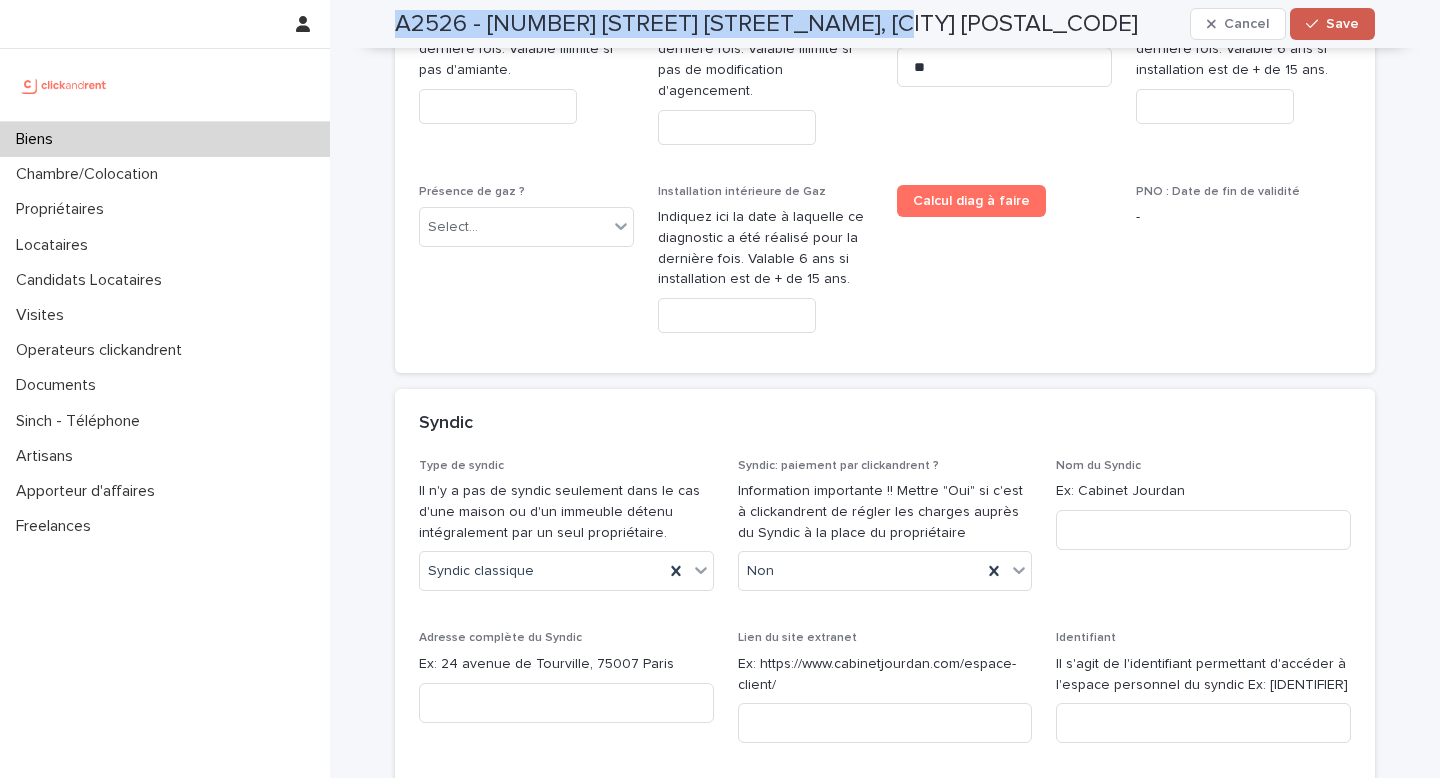 click on "Save" at bounding box center [1342, 24] 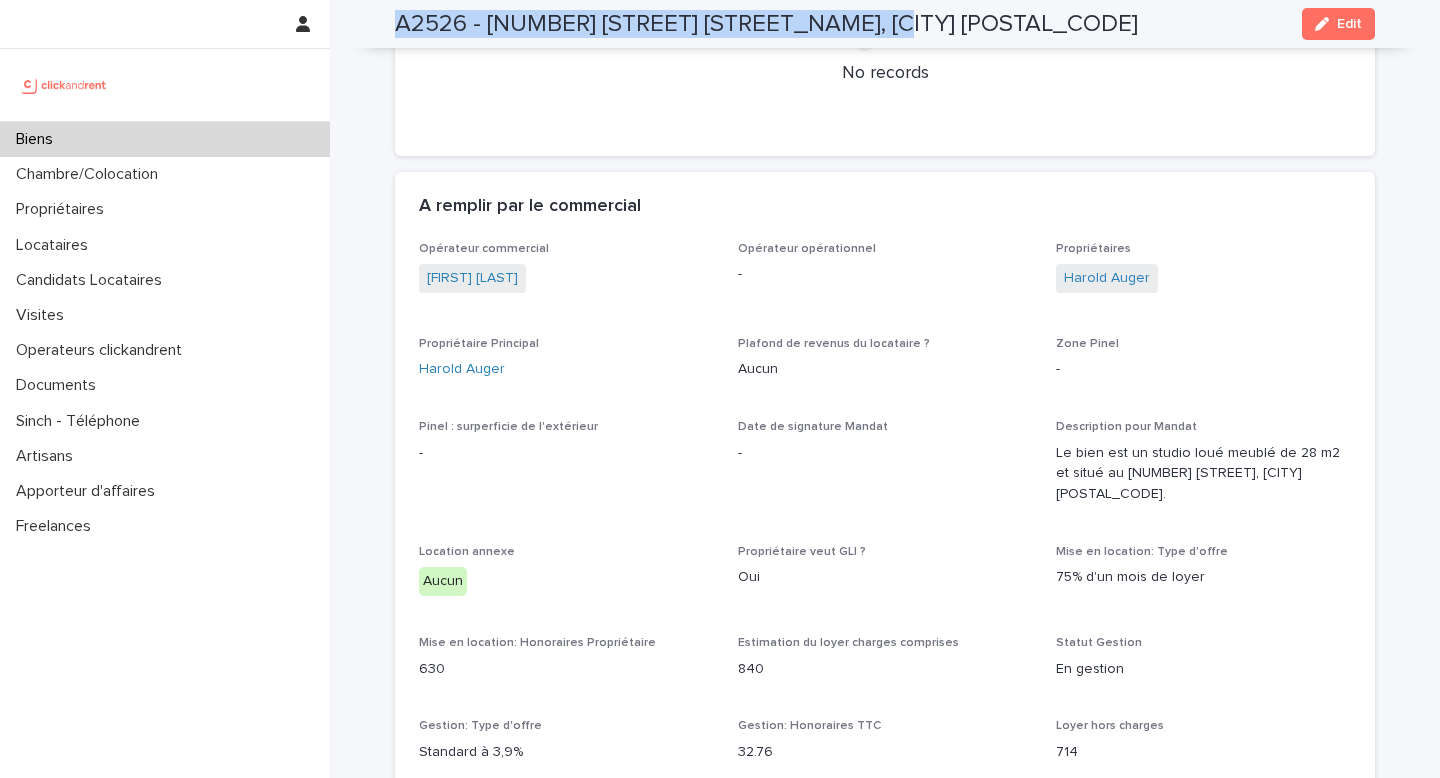 scroll, scrollTop: 948, scrollLeft: 0, axis: vertical 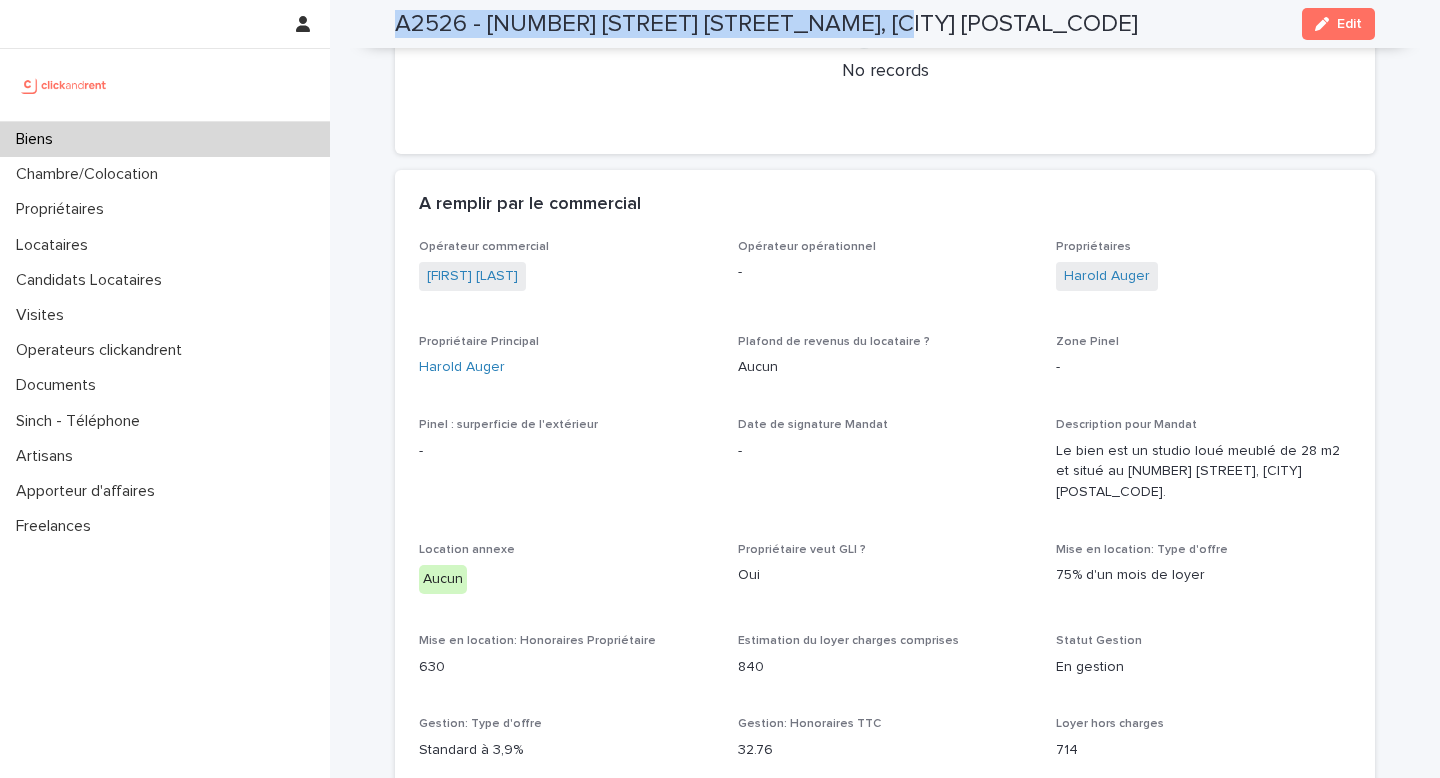 drag, startPoint x: 1359, startPoint y: 31, endPoint x: 1216, endPoint y: 240, distance: 253.23901 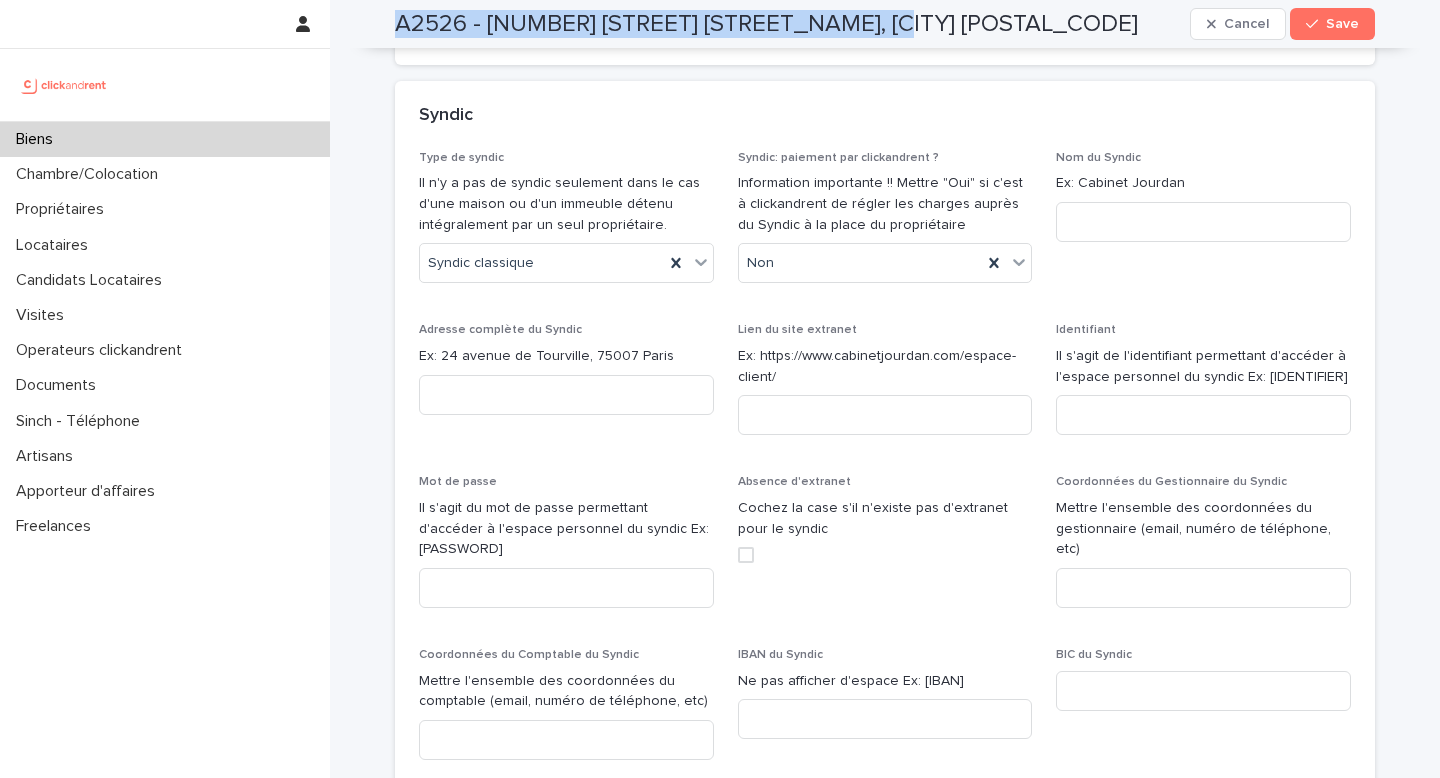 scroll, scrollTop: 9712, scrollLeft: 0, axis: vertical 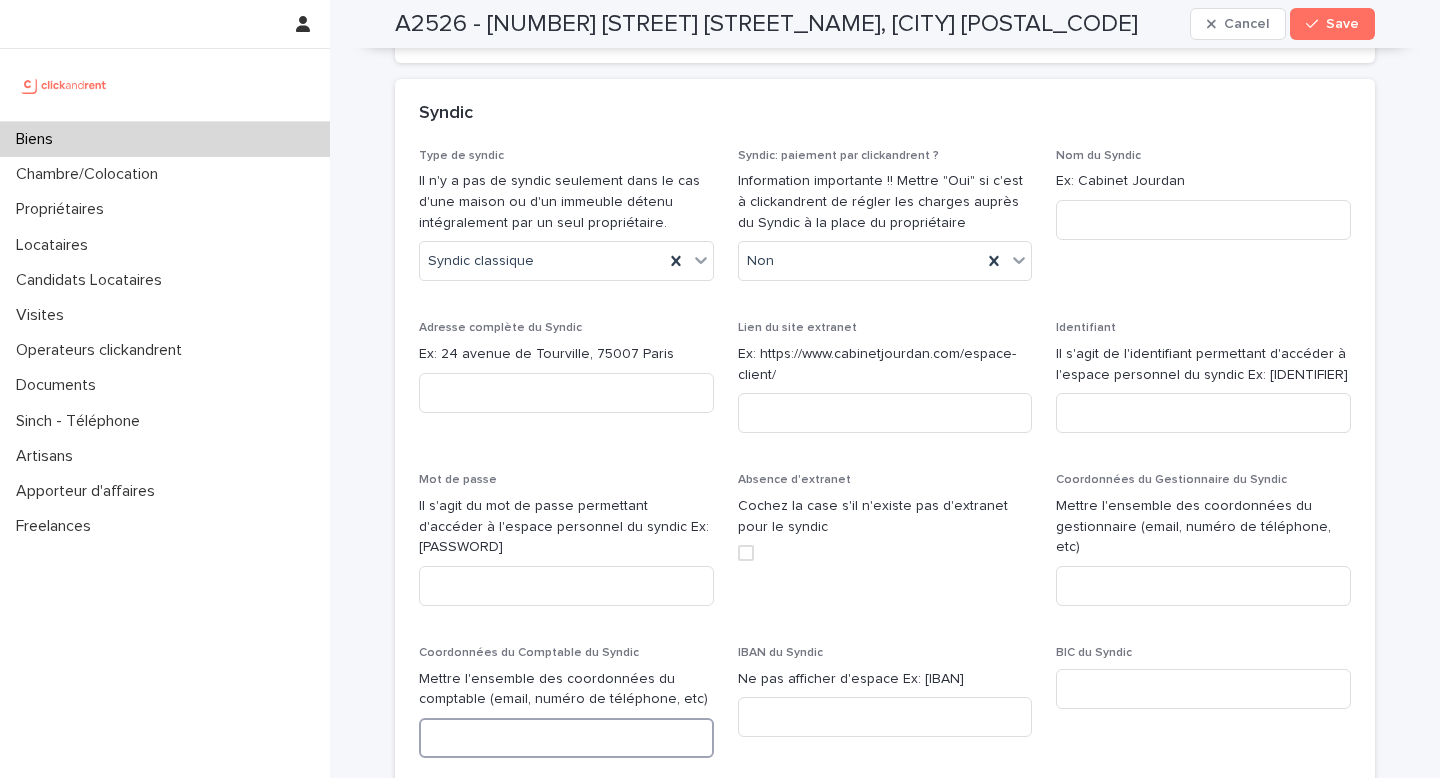 click at bounding box center (566, 738) 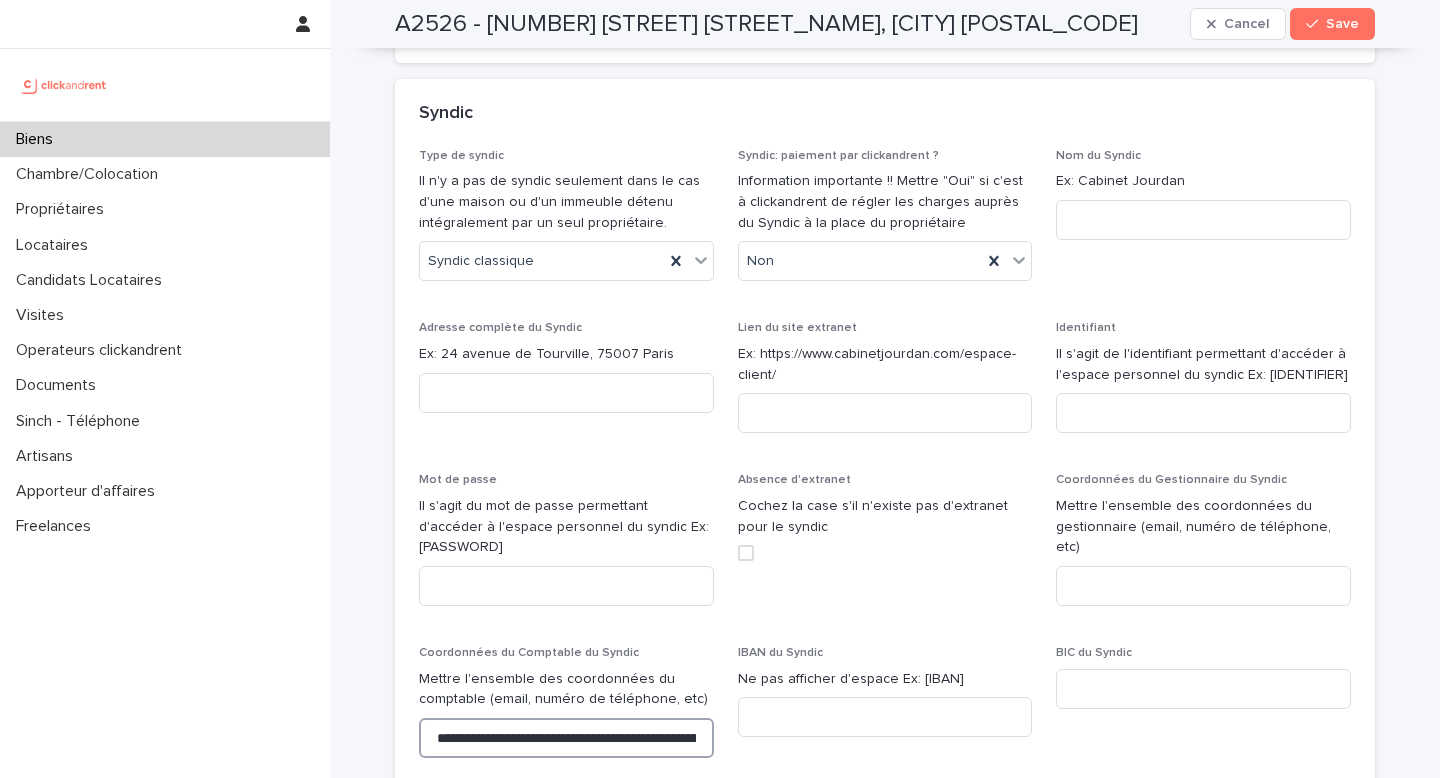 scroll, scrollTop: 0, scrollLeft: 118, axis: horizontal 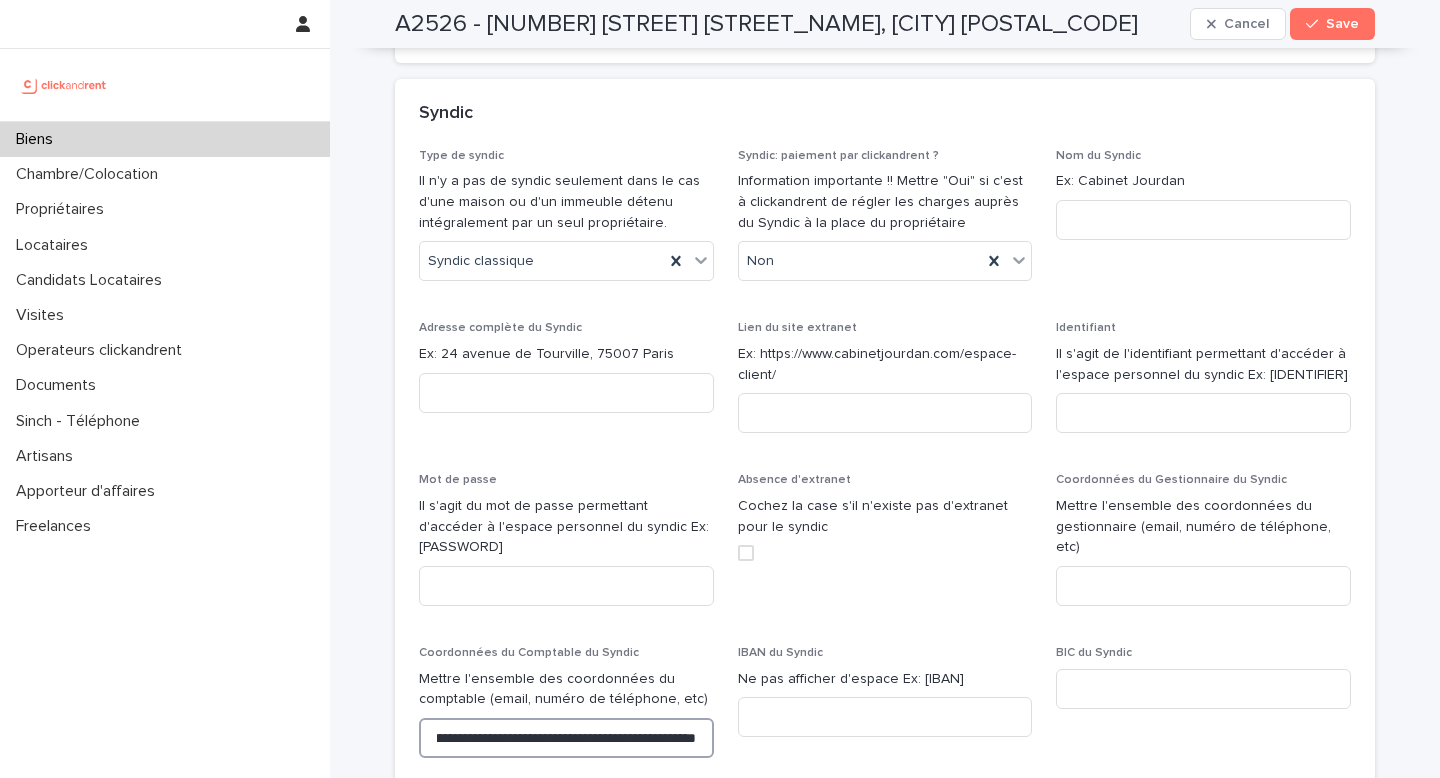 type on "**********" 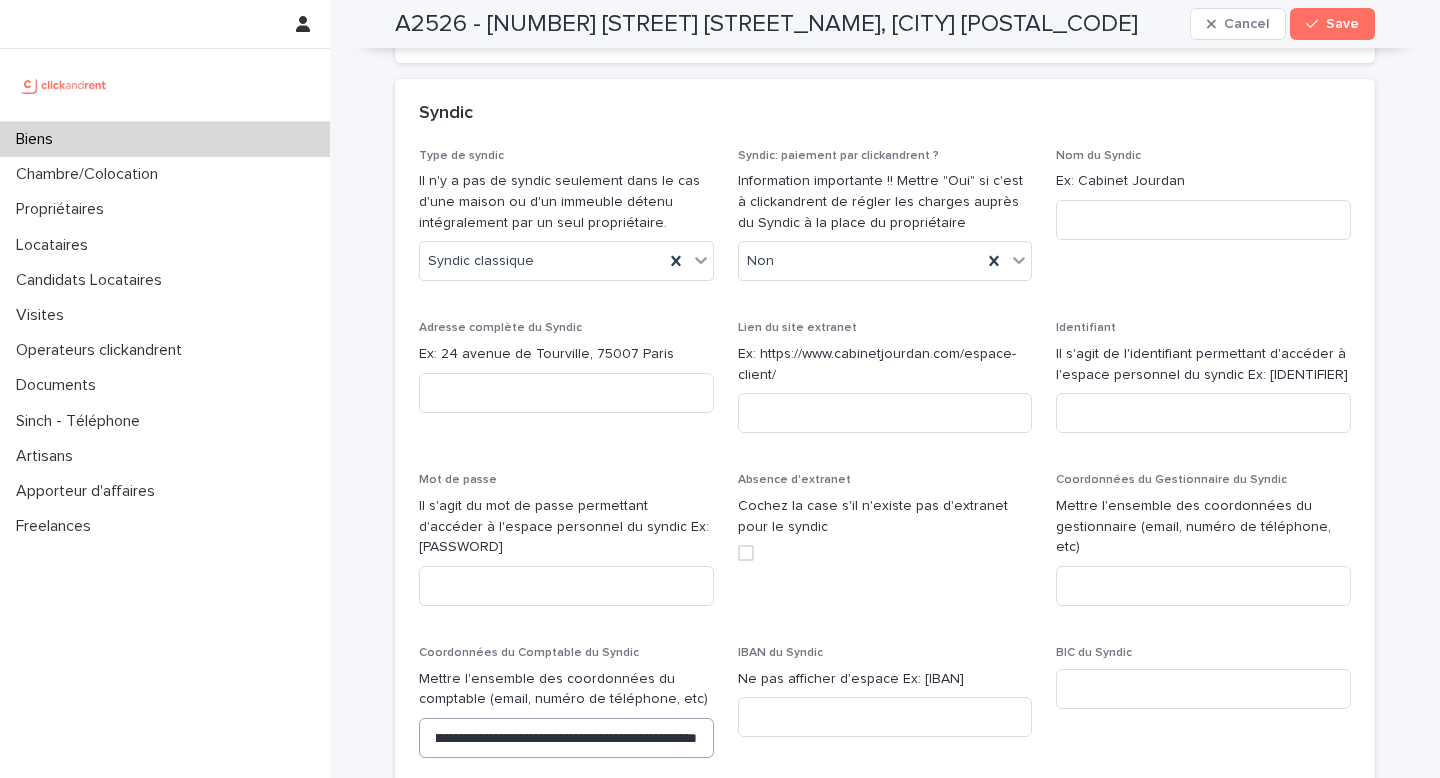 scroll, scrollTop: 0, scrollLeft: 0, axis: both 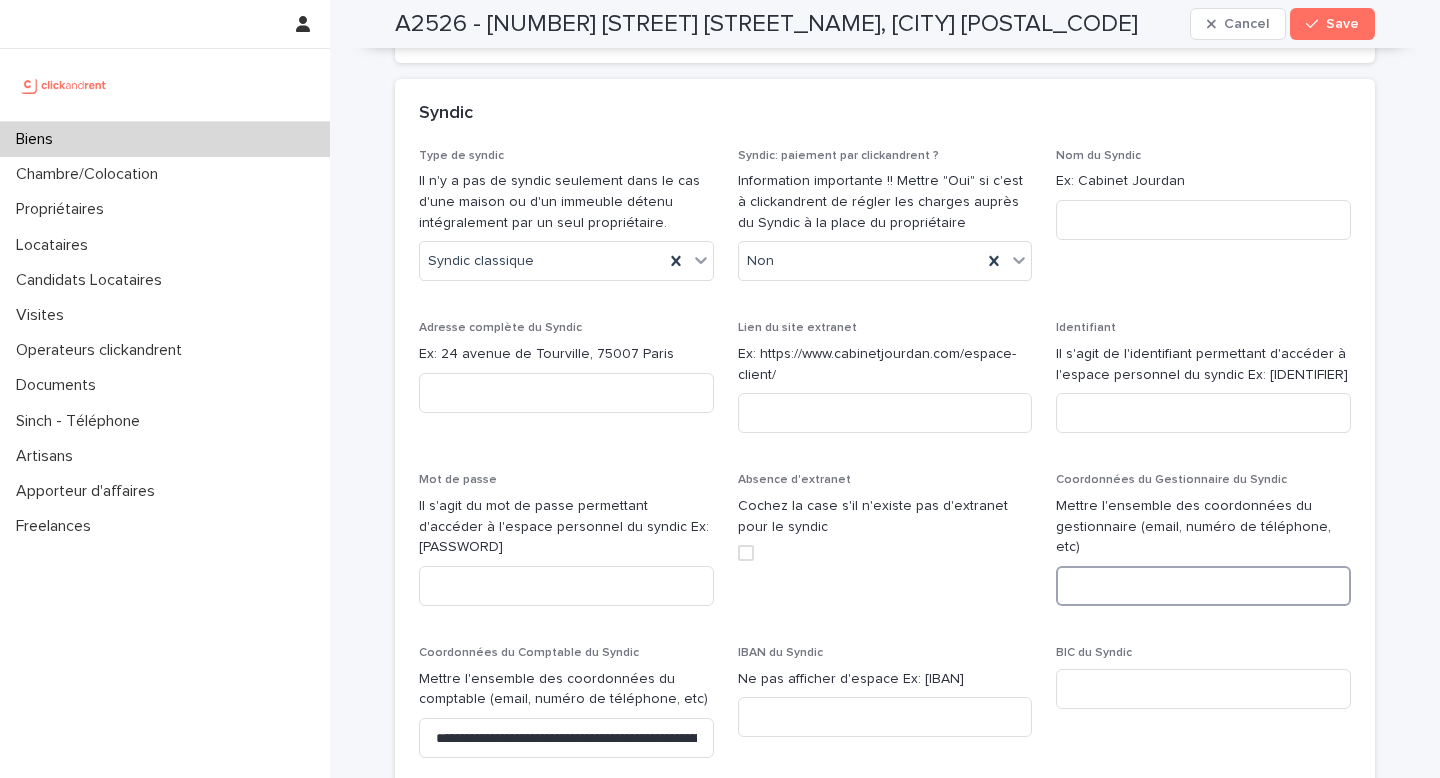 click at bounding box center [1203, 586] 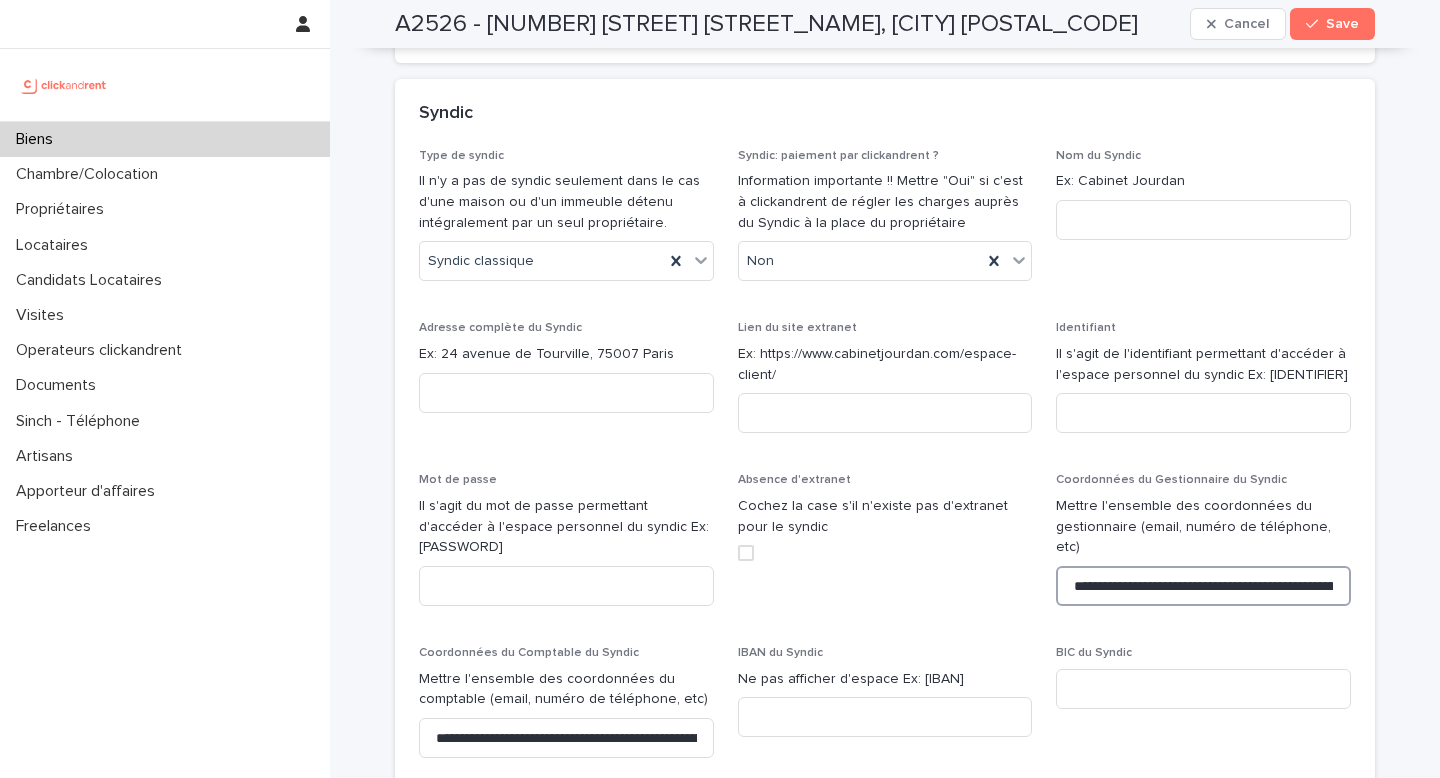 scroll, scrollTop: 0, scrollLeft: 95, axis: horizontal 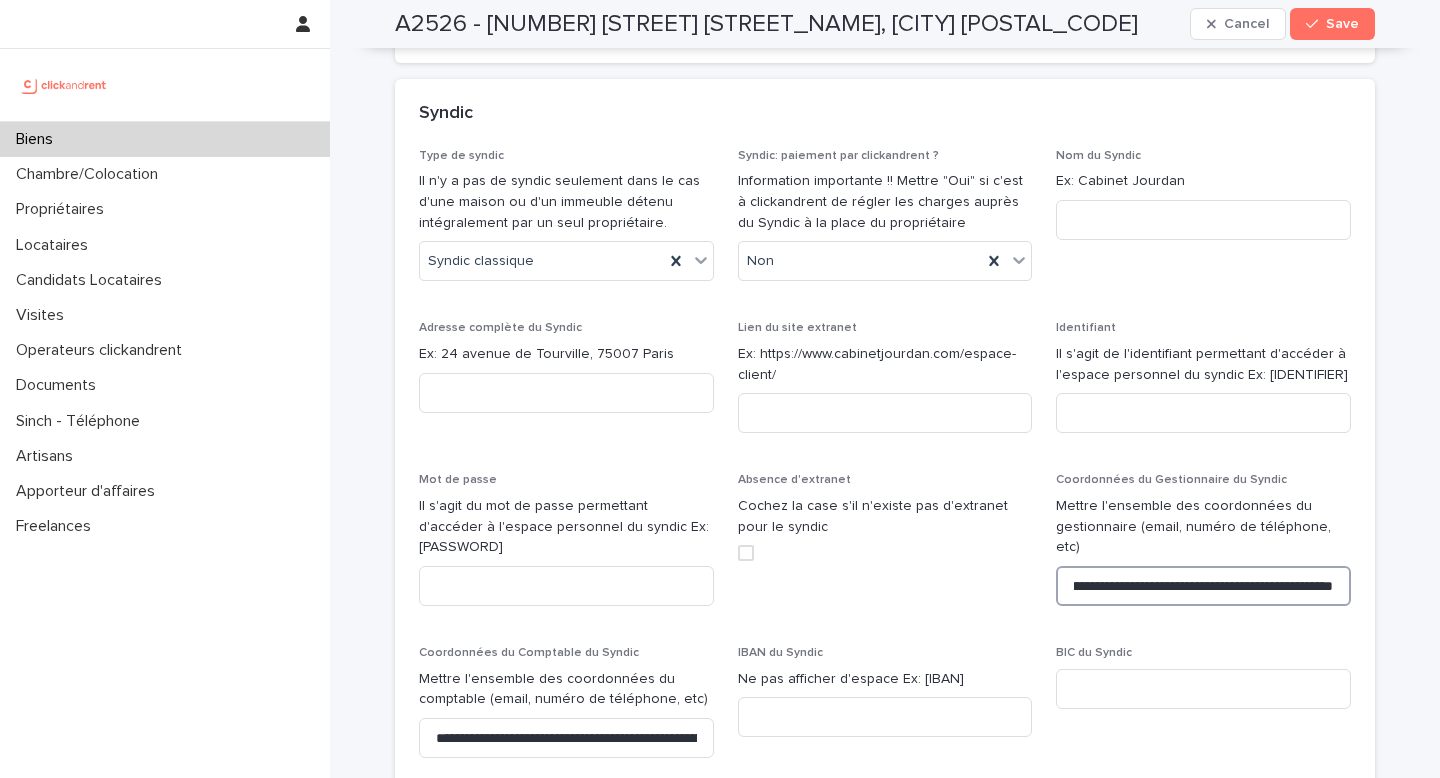type on "**********" 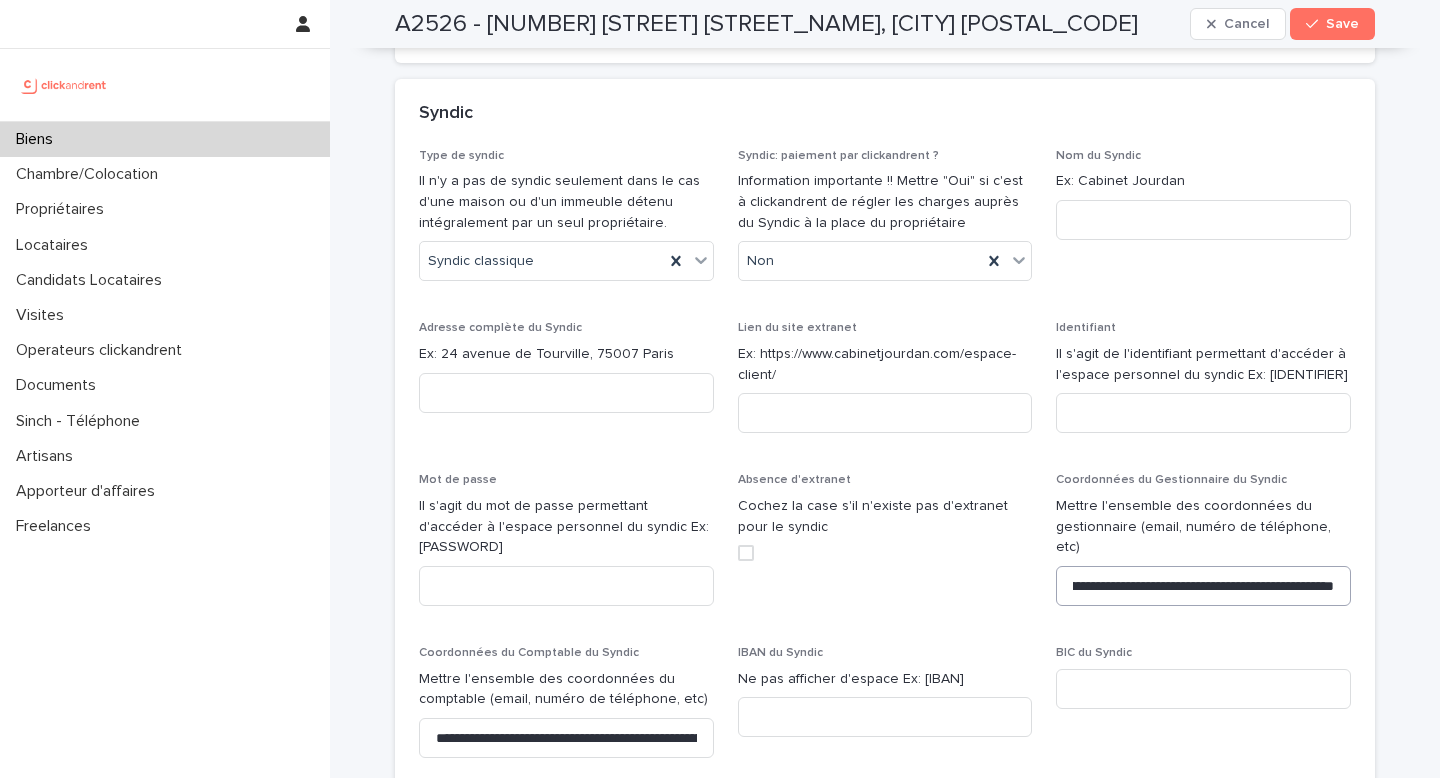 scroll, scrollTop: 0, scrollLeft: 0, axis: both 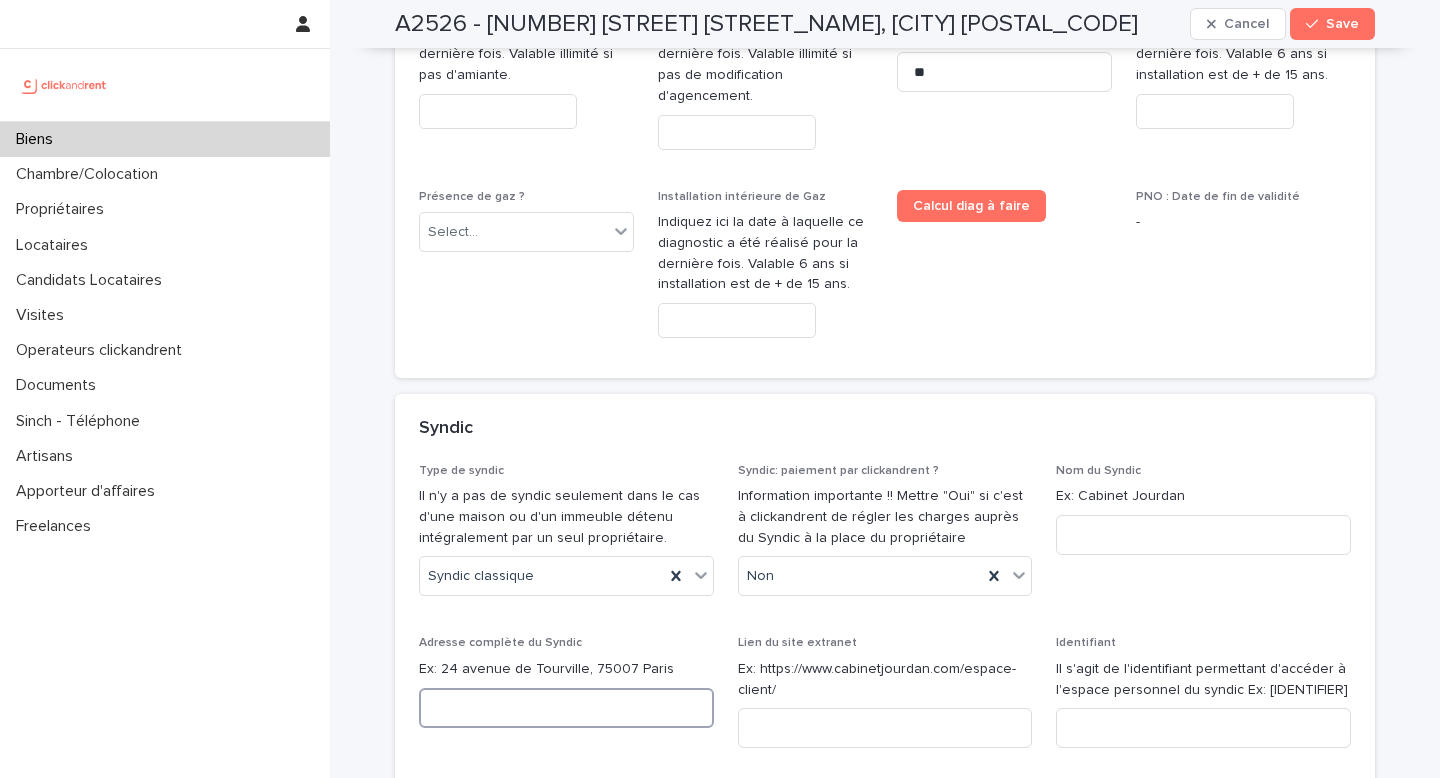click at bounding box center (566, 708) 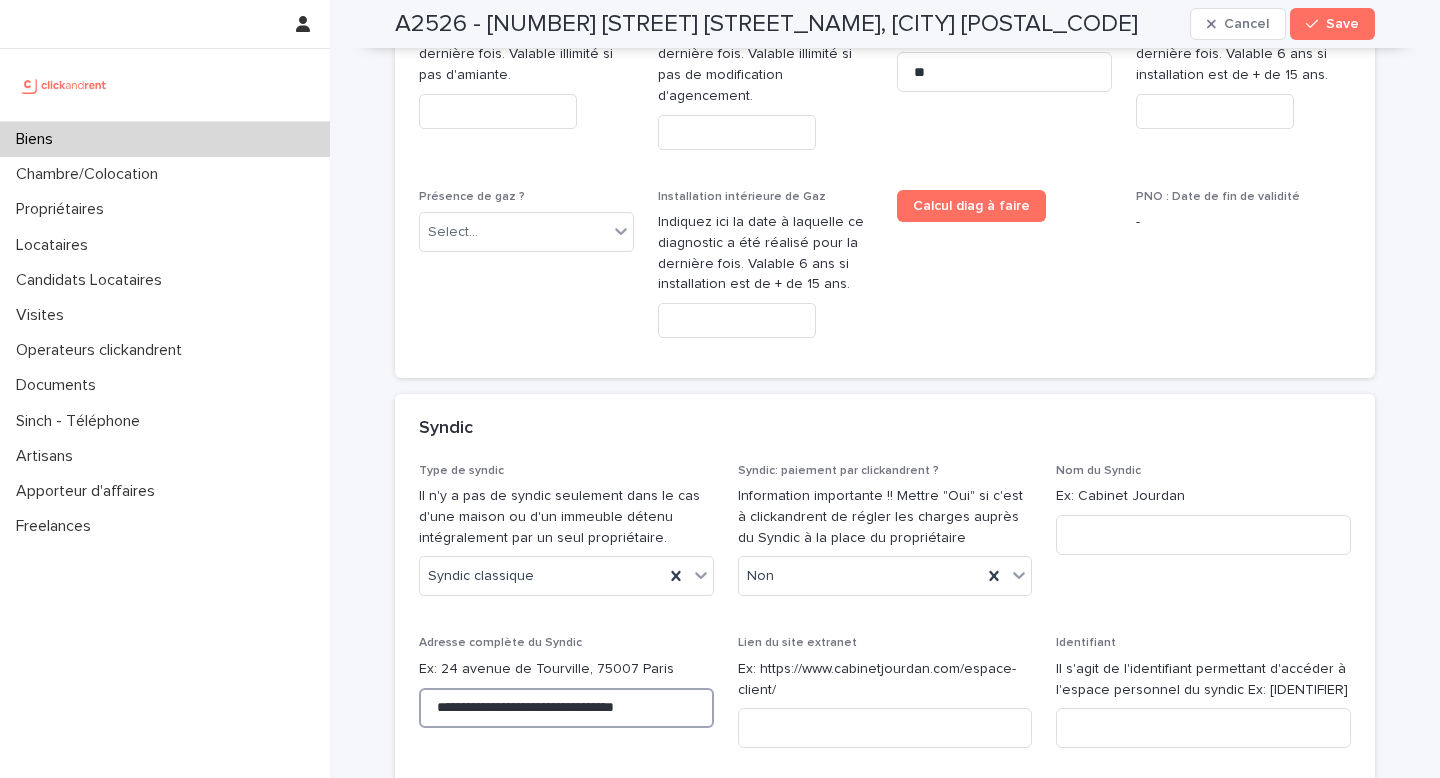 type on "**********" 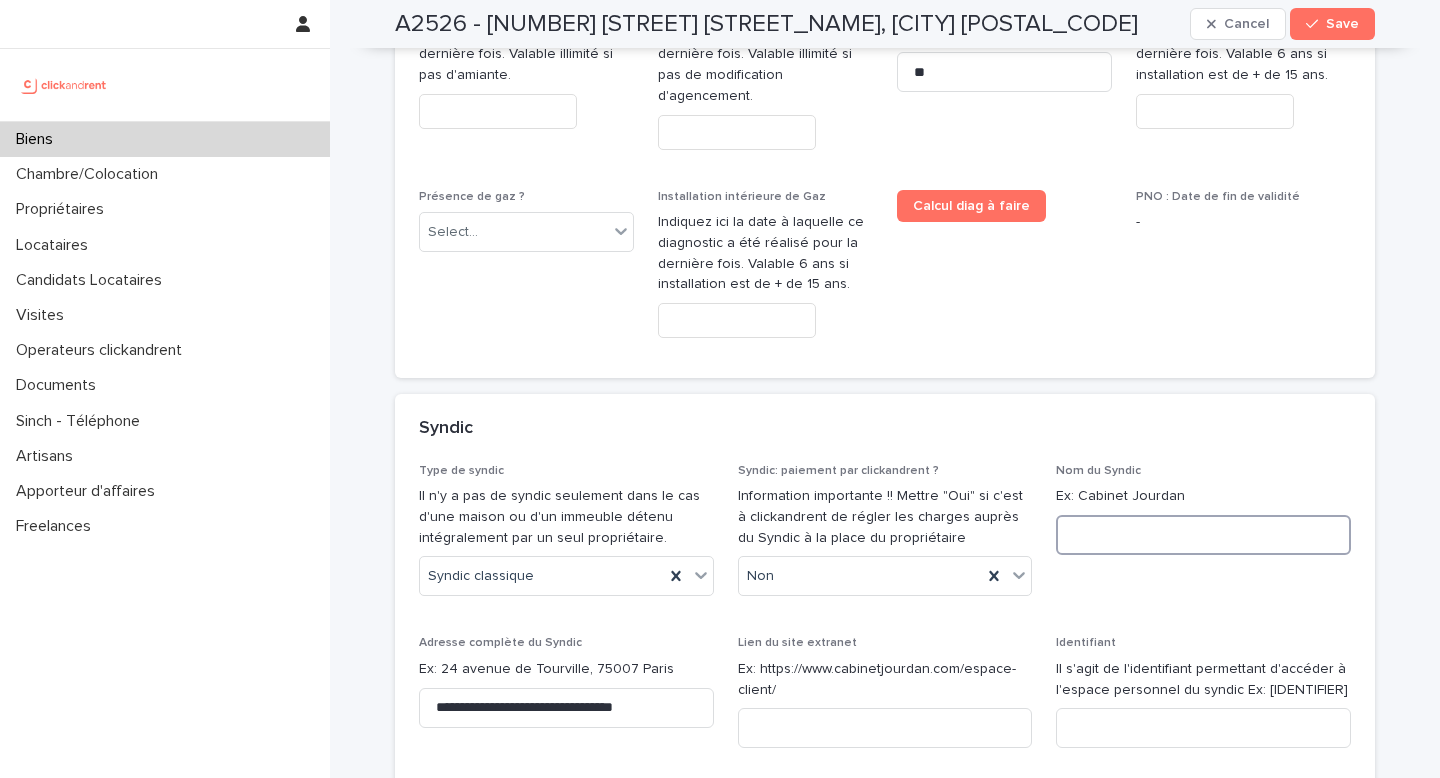 click at bounding box center (1203, 535) 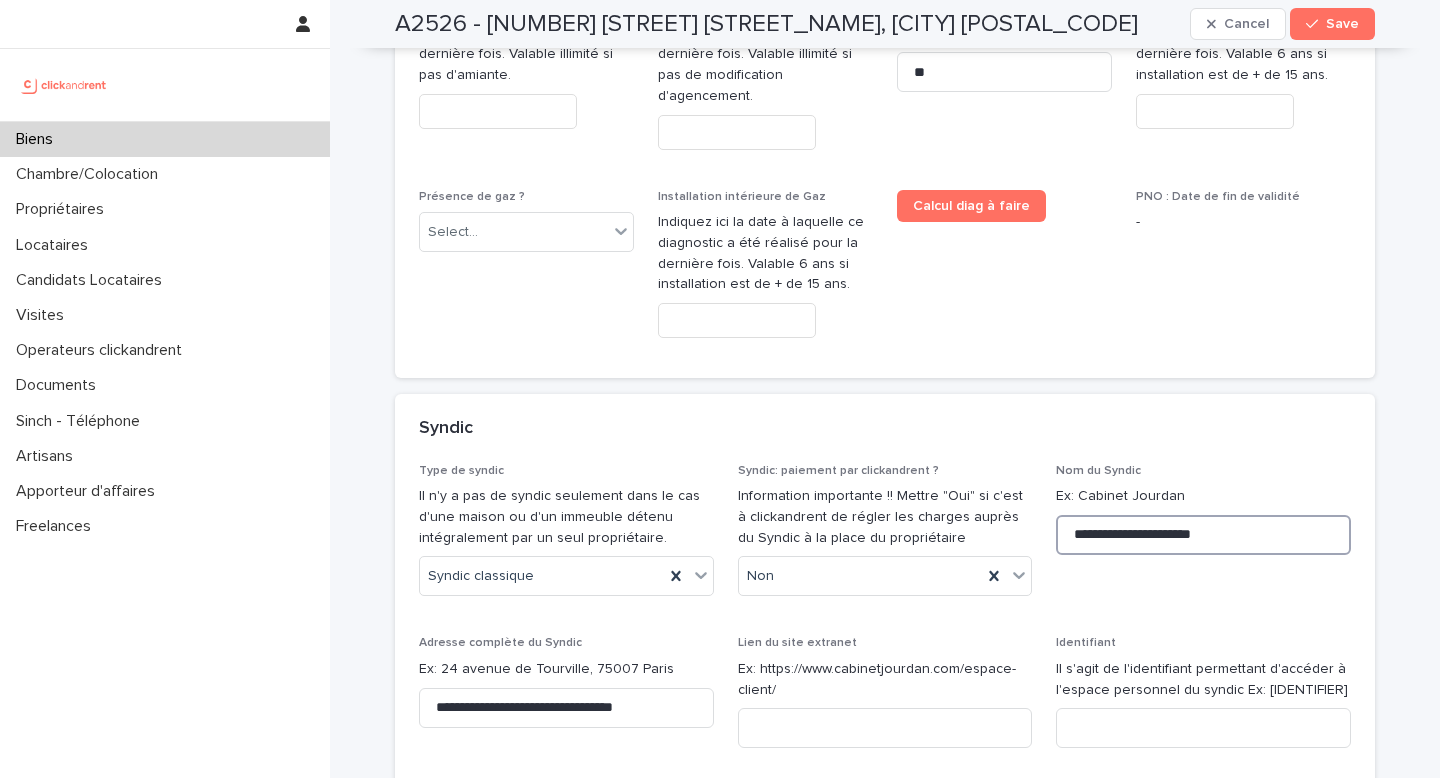 click on "**********" at bounding box center [1203, 535] 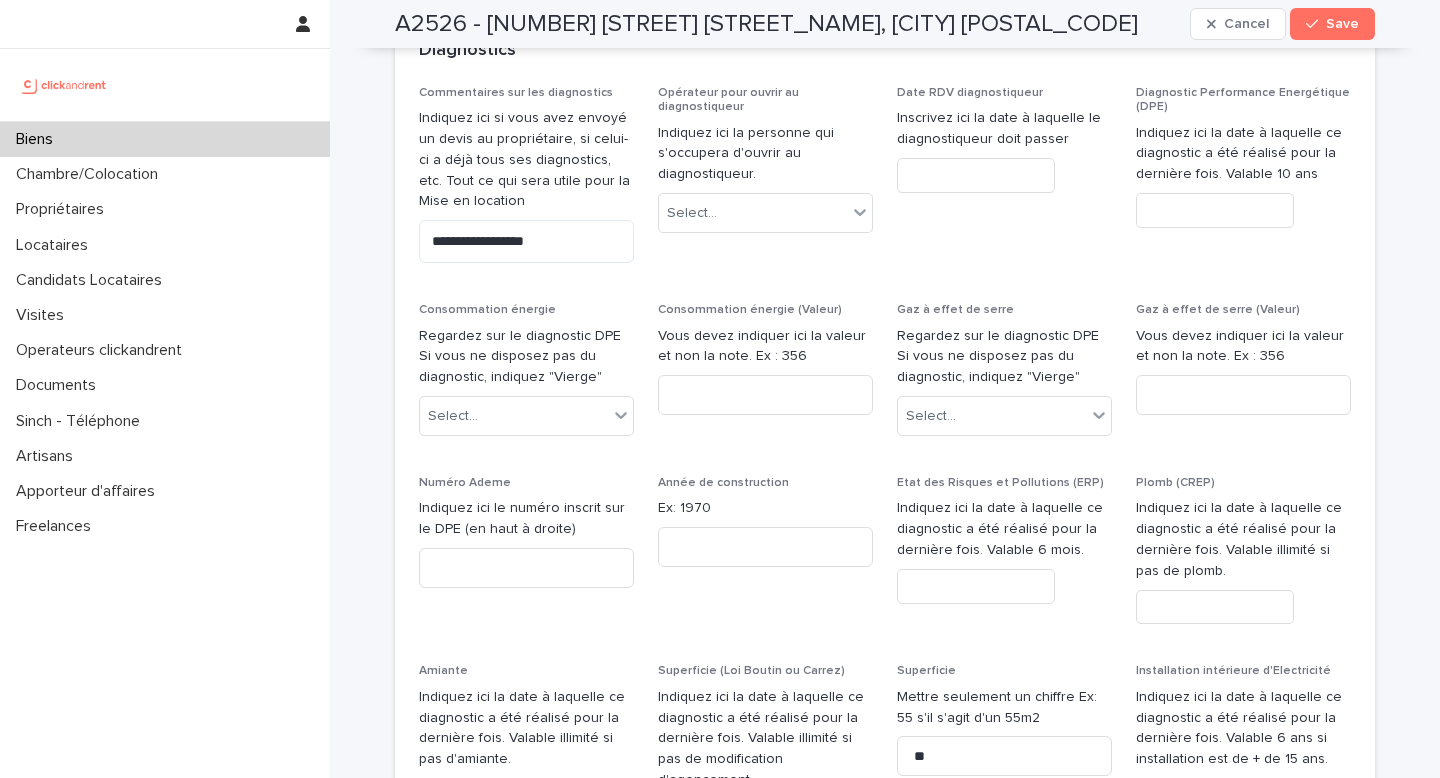 scroll, scrollTop: 8711, scrollLeft: 0, axis: vertical 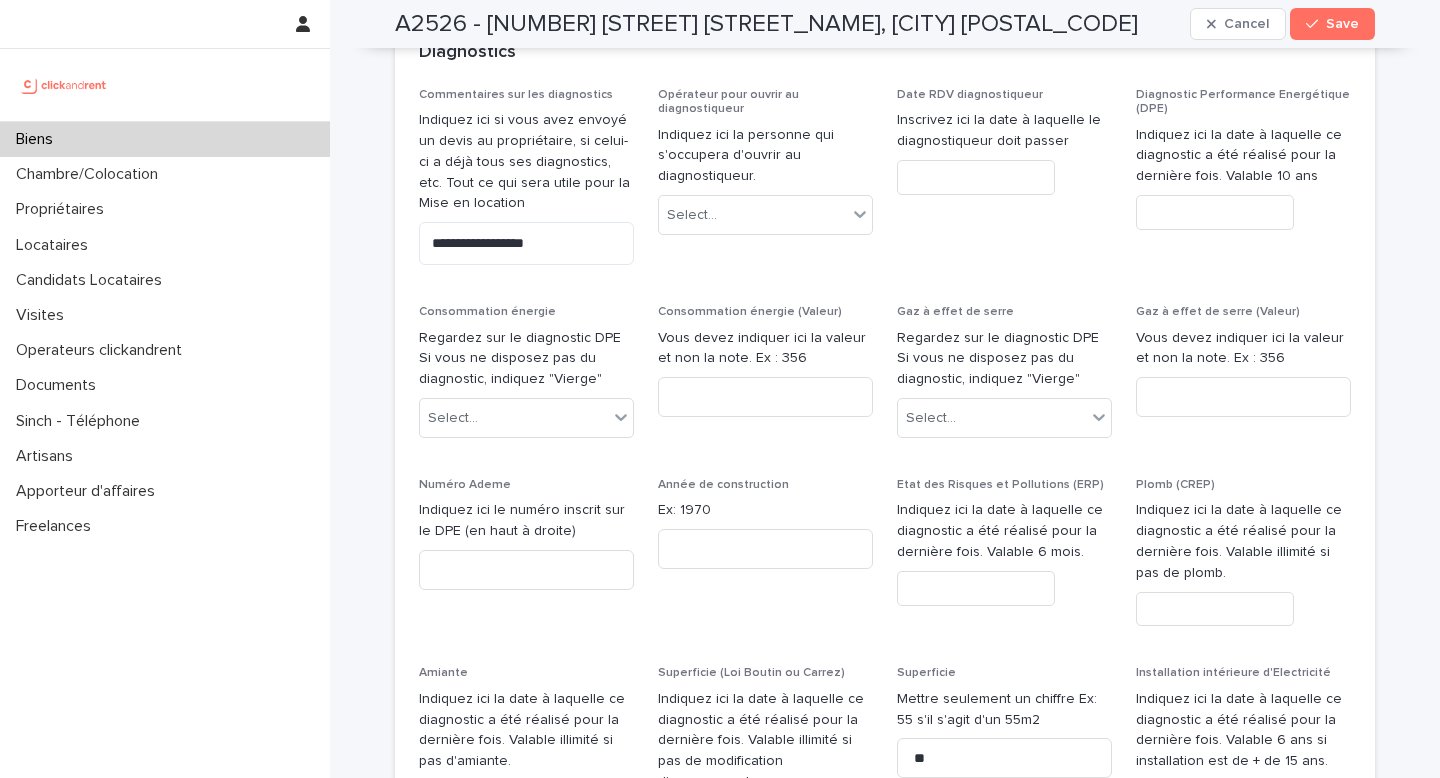 type on "**********" 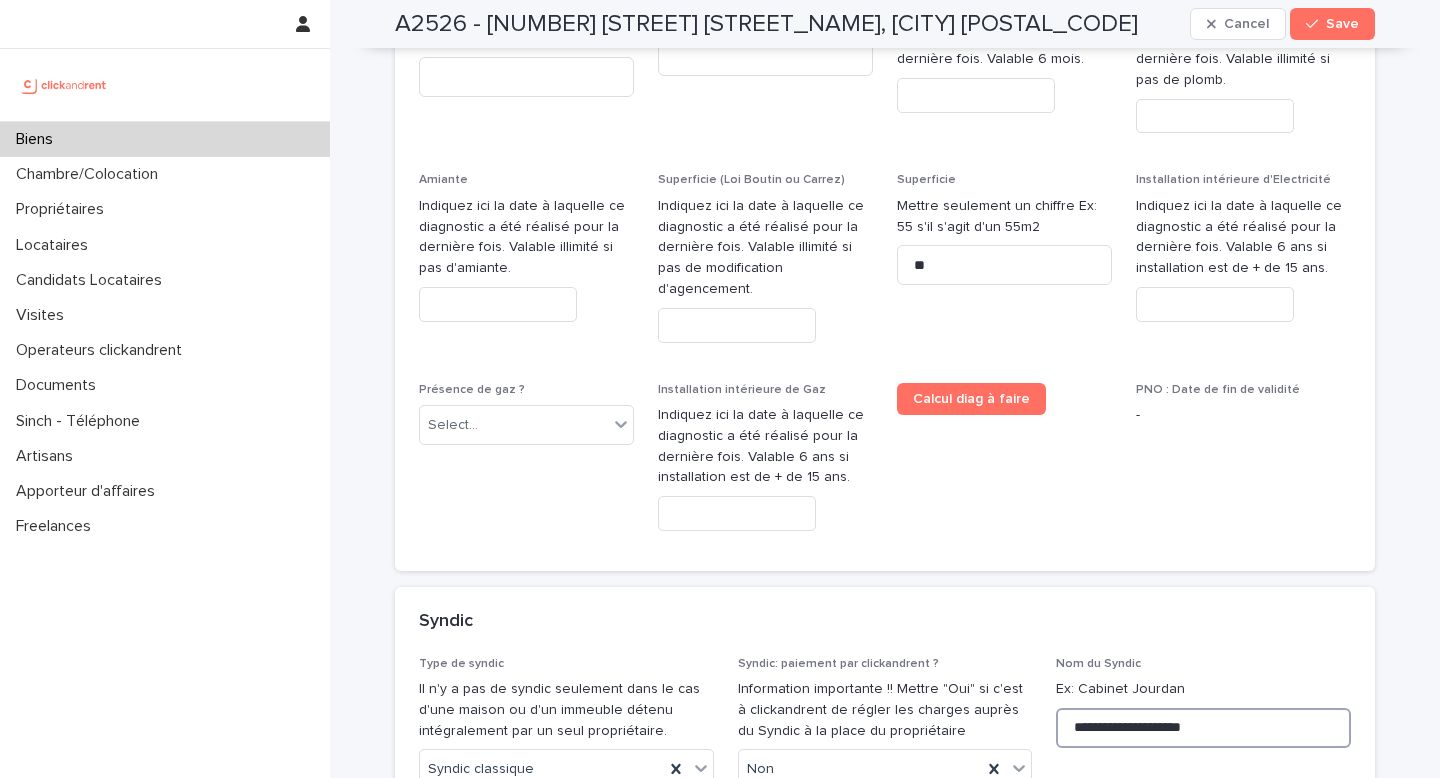 scroll, scrollTop: 9235, scrollLeft: 0, axis: vertical 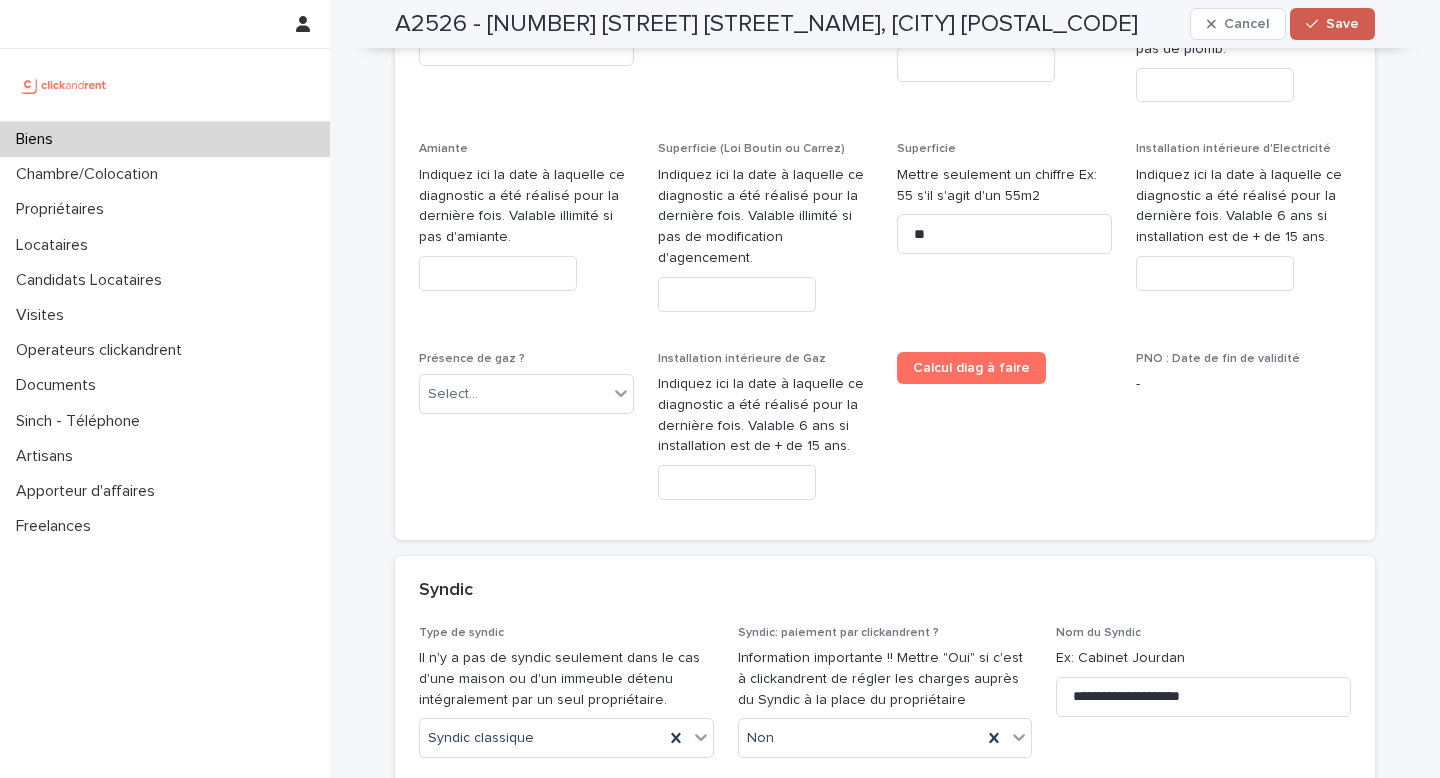 click on "Save" at bounding box center (1332, 24) 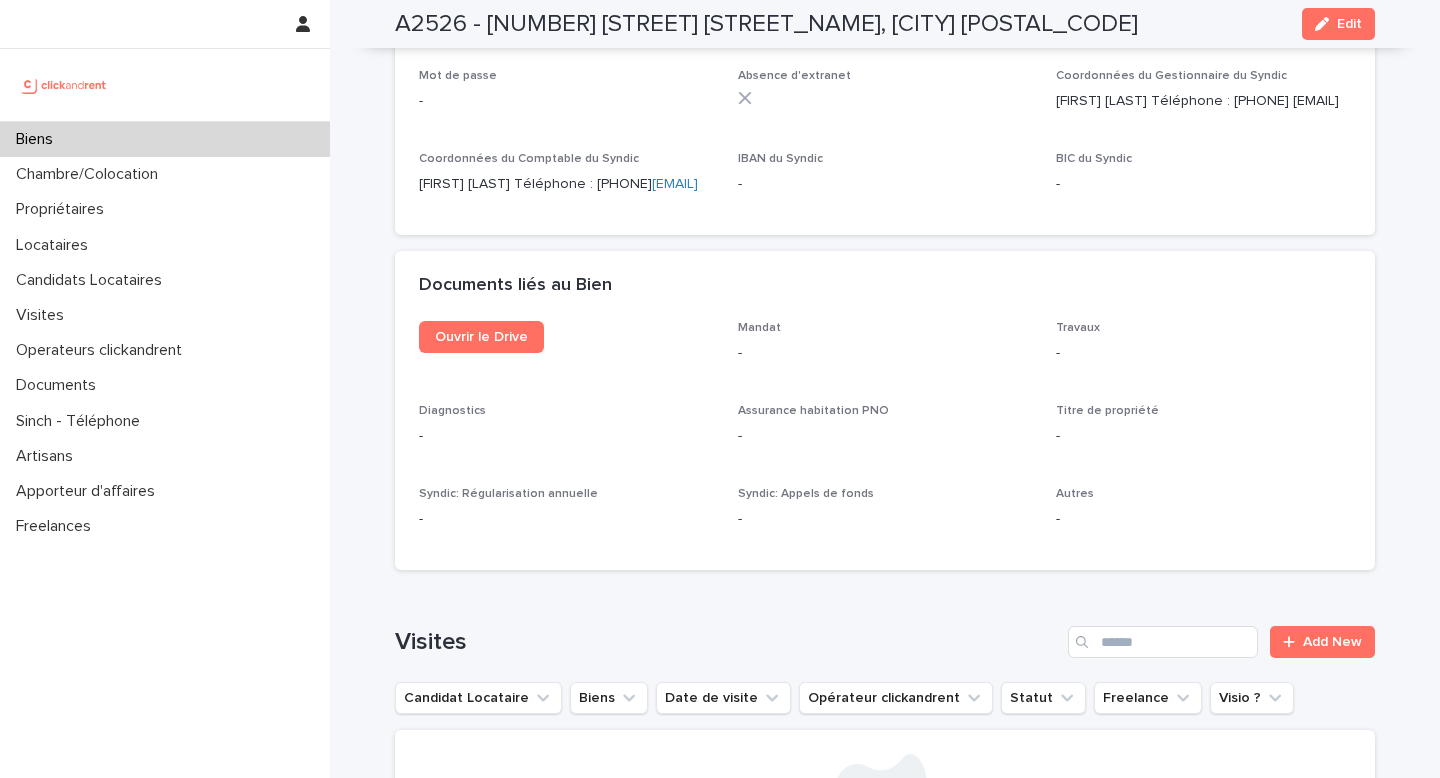 scroll, scrollTop: 5656, scrollLeft: 0, axis: vertical 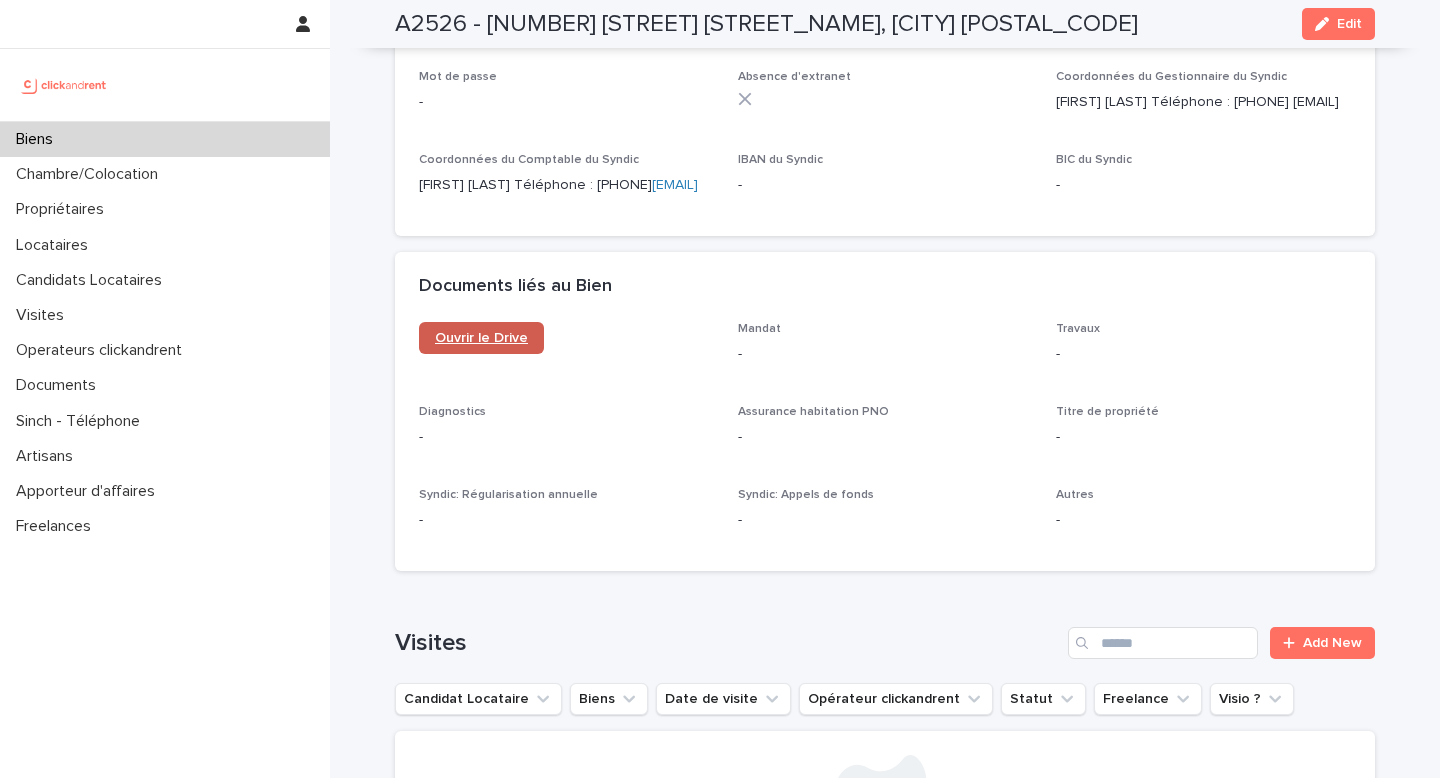 click on "Ouvrir le Drive" at bounding box center (481, 338) 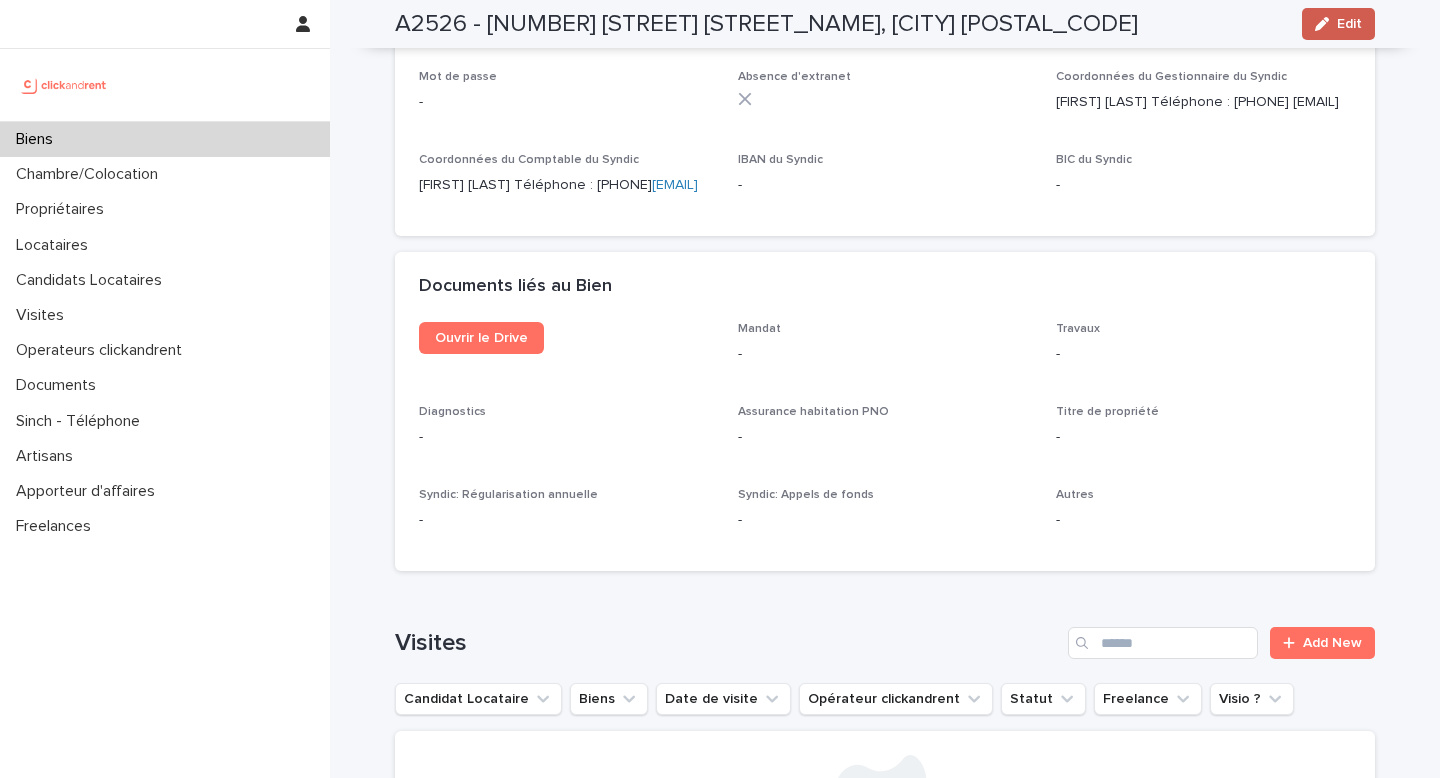 click on "Edit" at bounding box center [1349, 24] 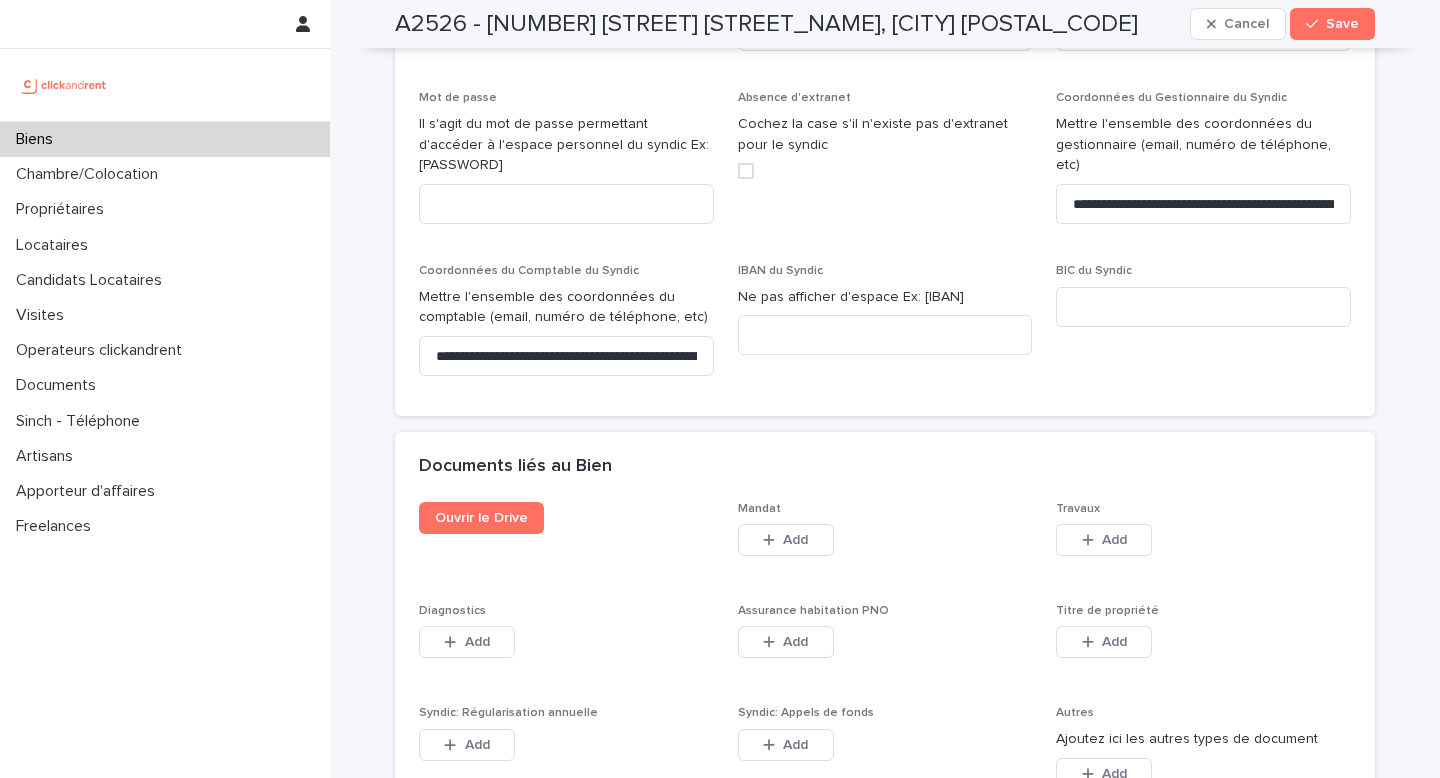 scroll, scrollTop: 10108, scrollLeft: 0, axis: vertical 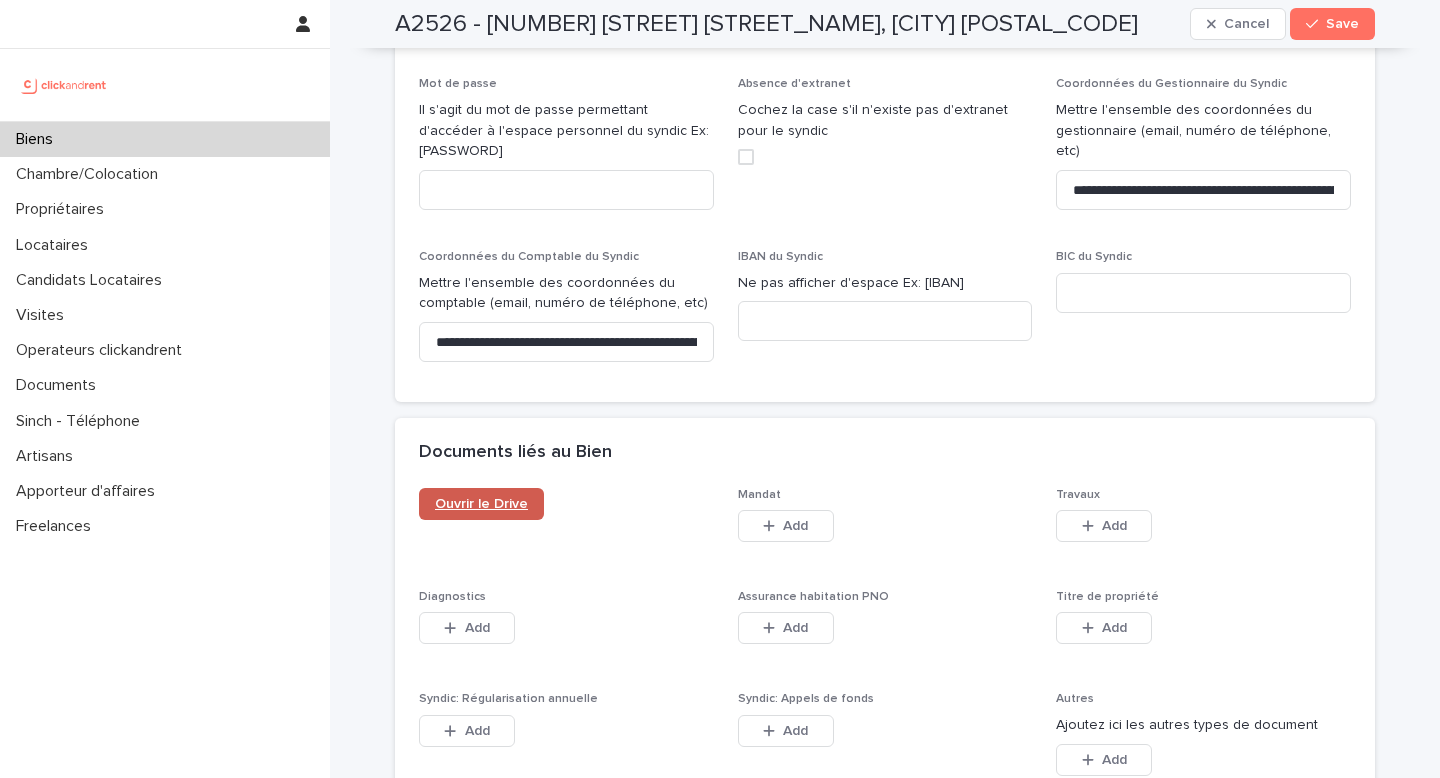 click on "Ouvrir le Drive" at bounding box center [481, 504] 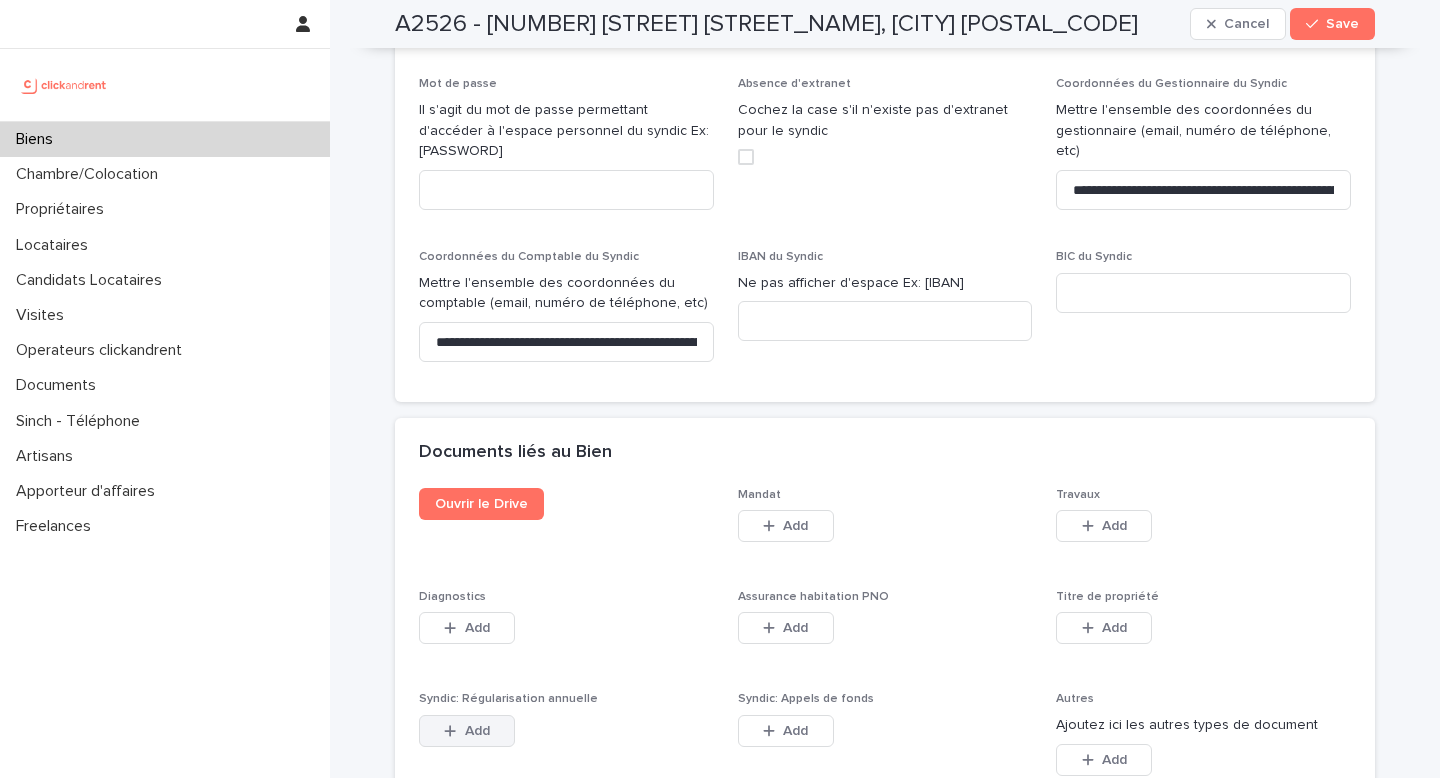 click 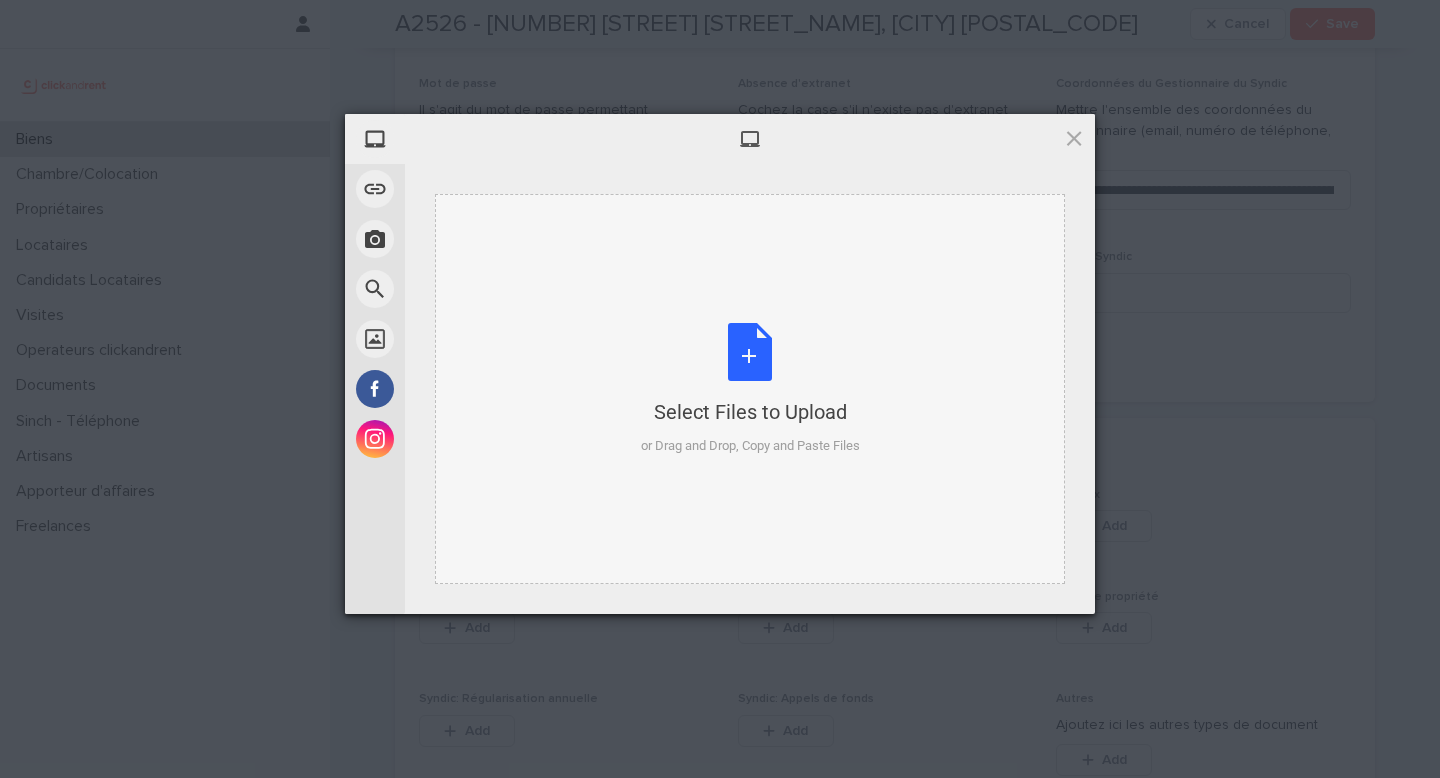 click on "Select Files to Upload
or Drag and Drop, Copy and Paste Files" at bounding box center [750, 389] 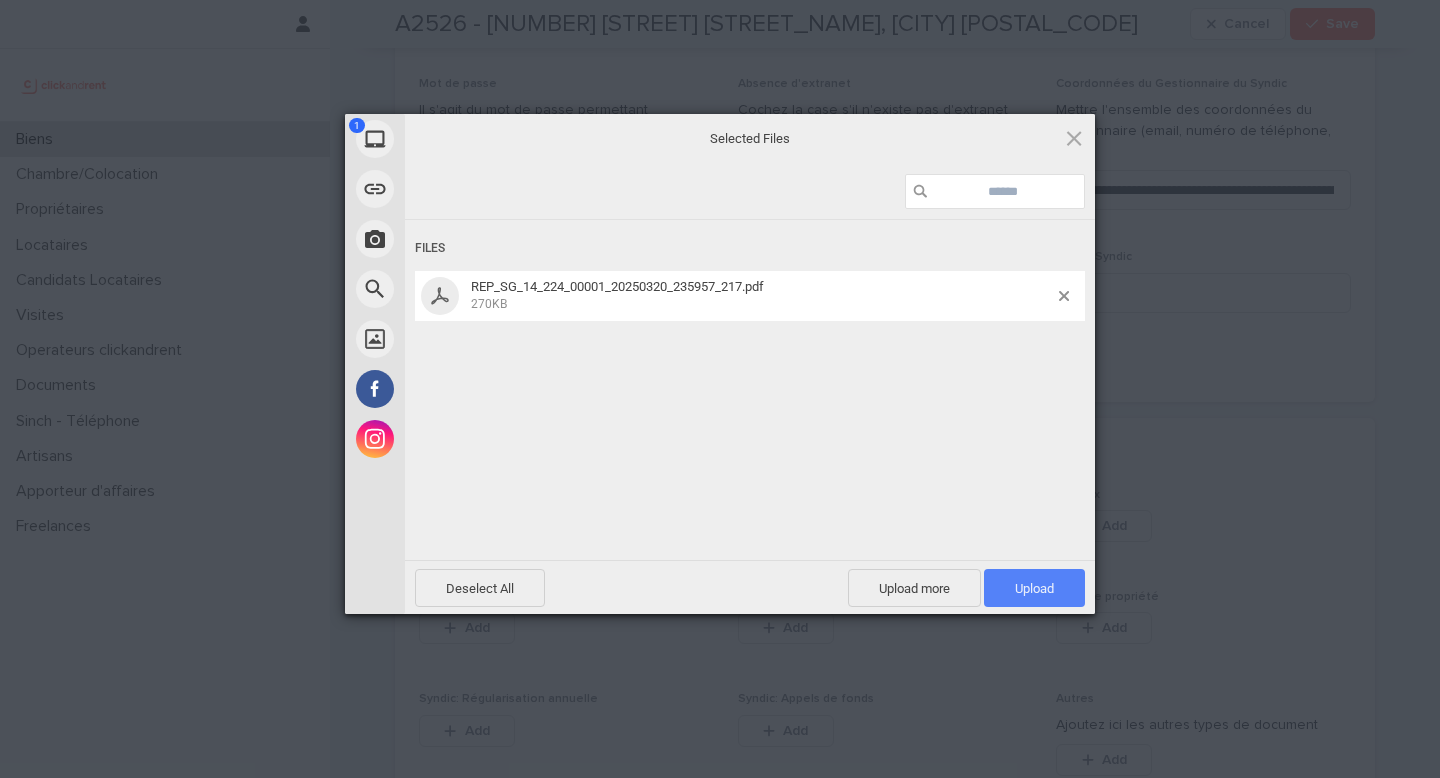 click on "Upload
1" at bounding box center [1034, 588] 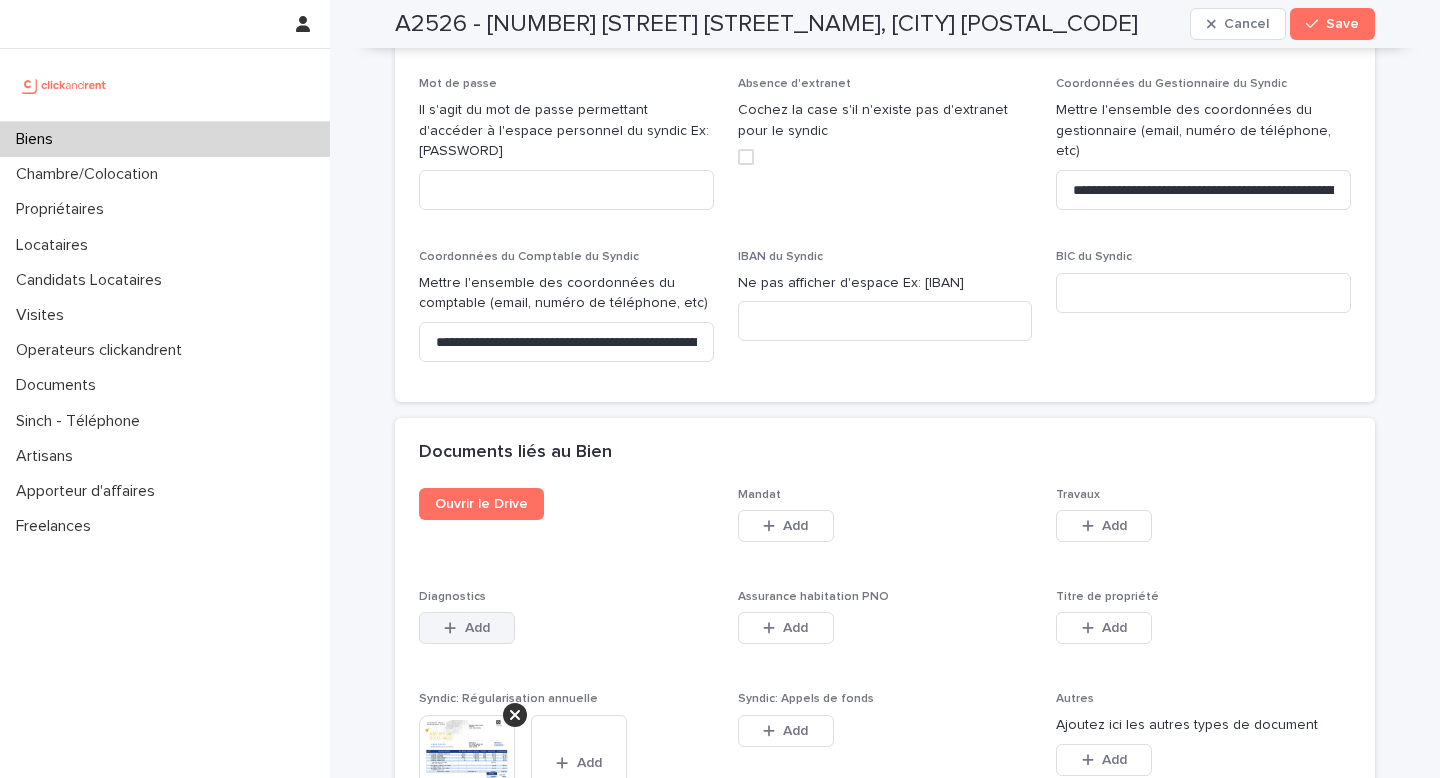 click on "Add" at bounding box center (467, 628) 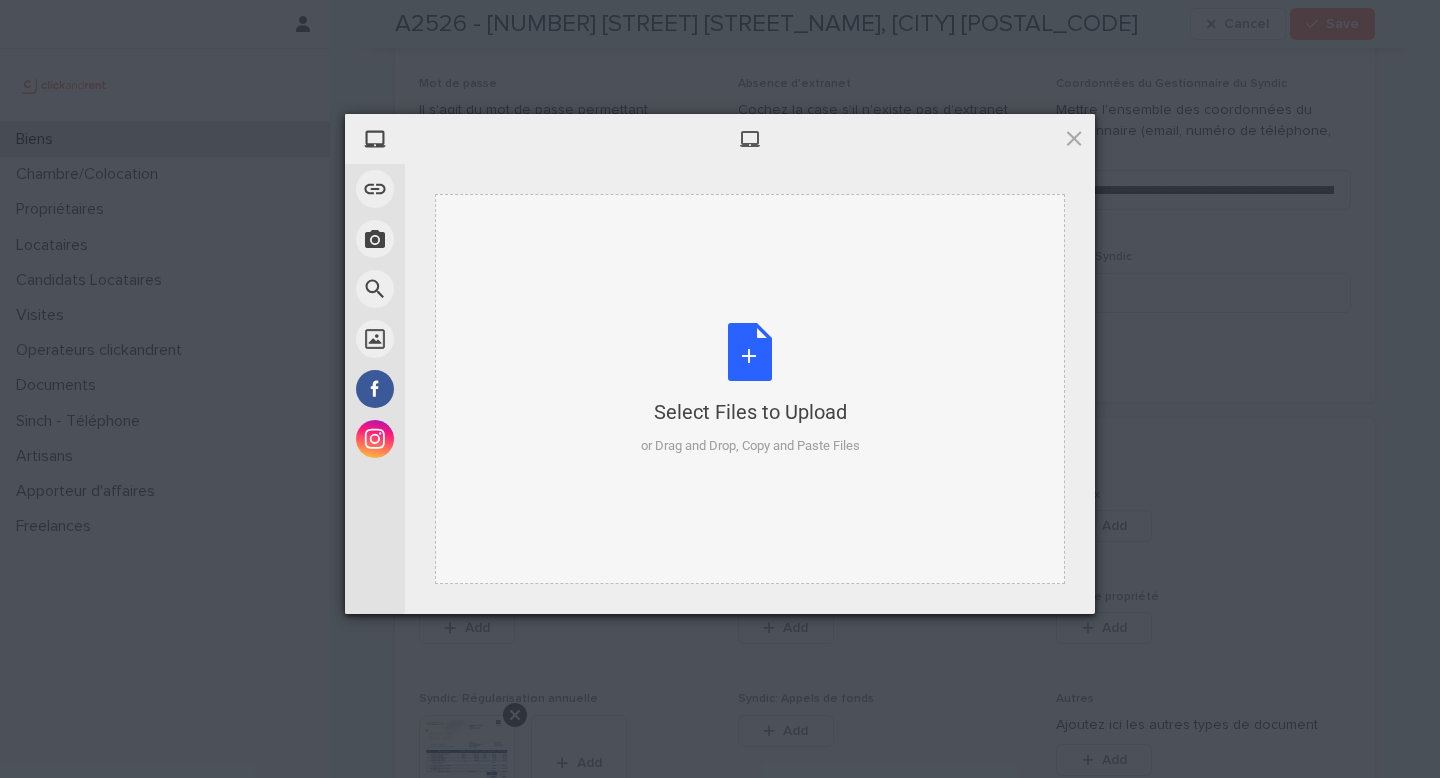 click on "Select Files to Upload
or Drag and Drop, Copy and Paste Files" at bounding box center (750, 389) 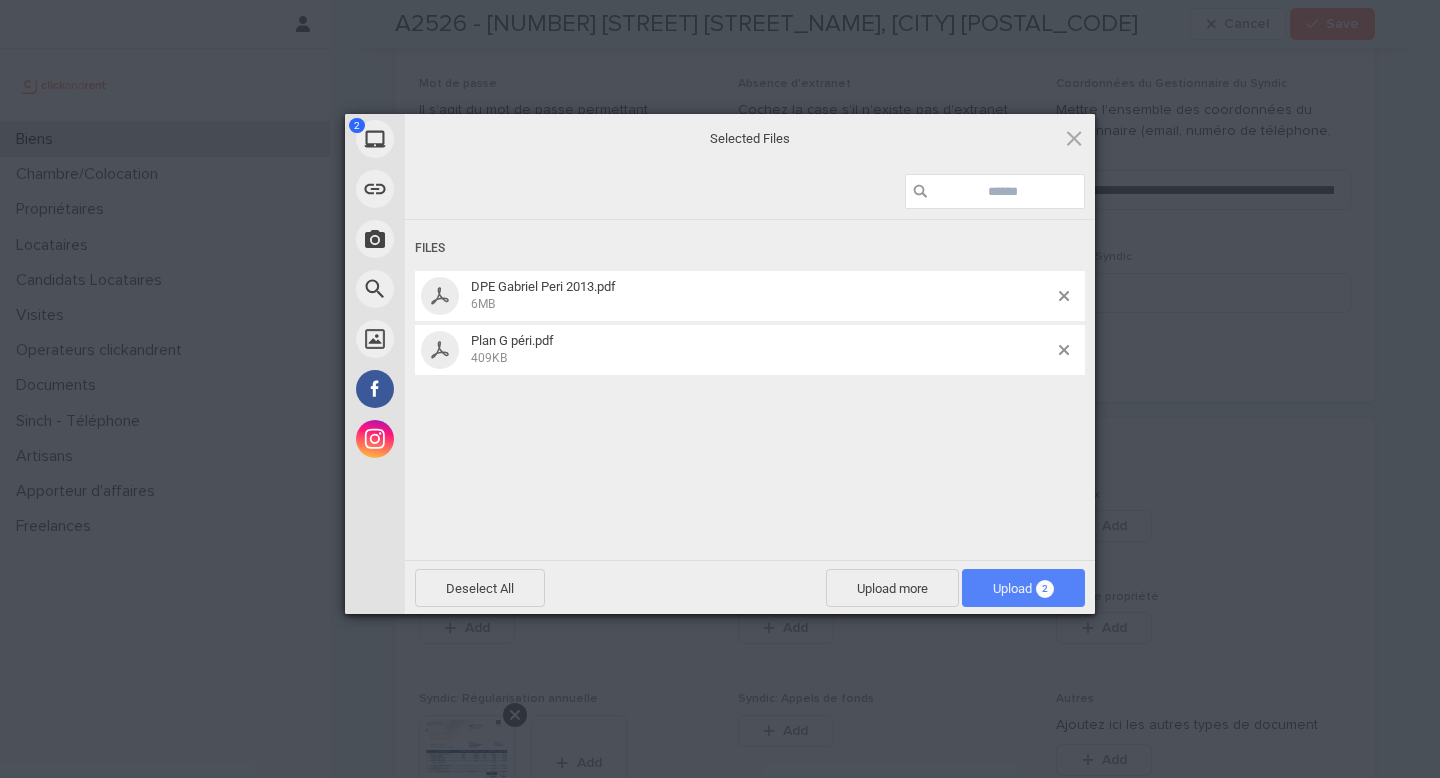 click on "Upload
2" at bounding box center (1023, 588) 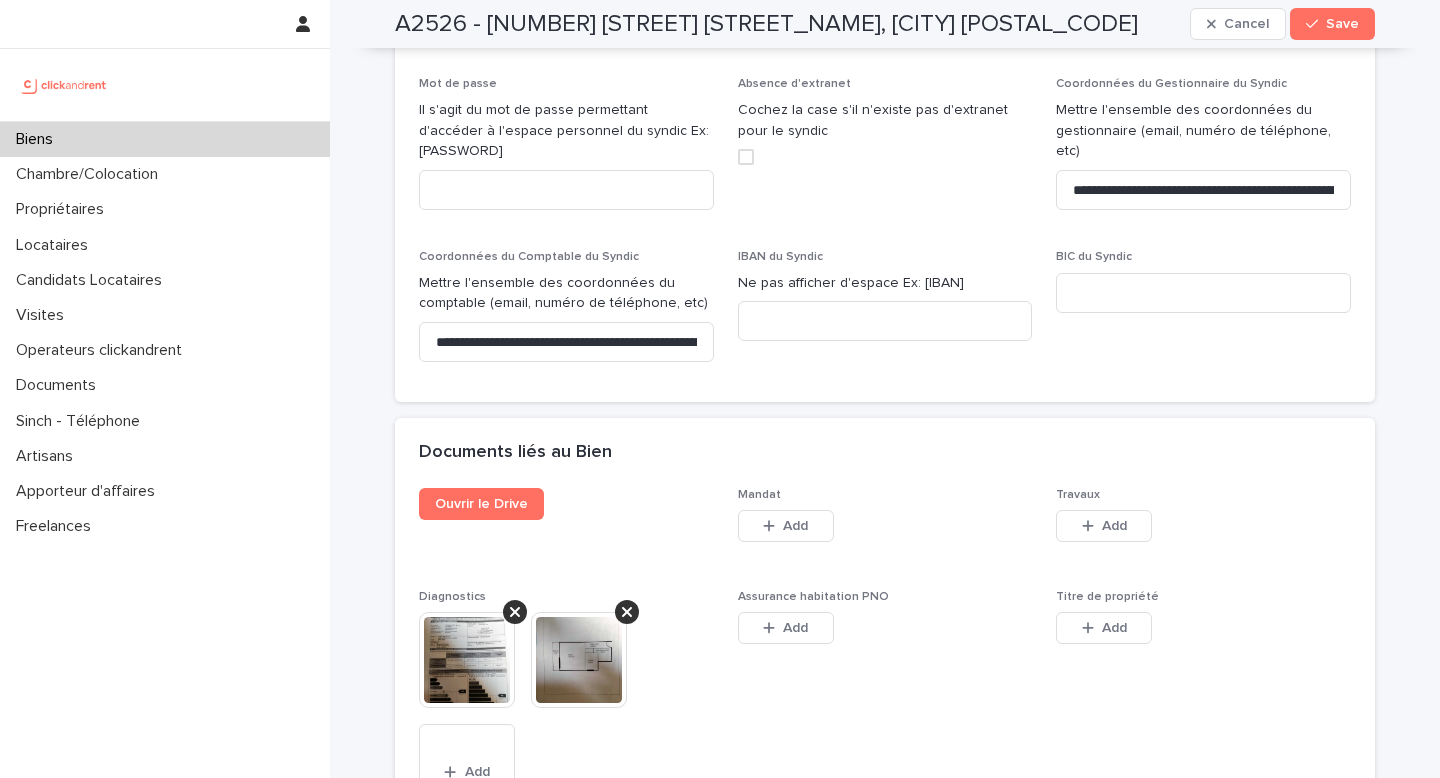 click on "Add" at bounding box center (1114, 936) 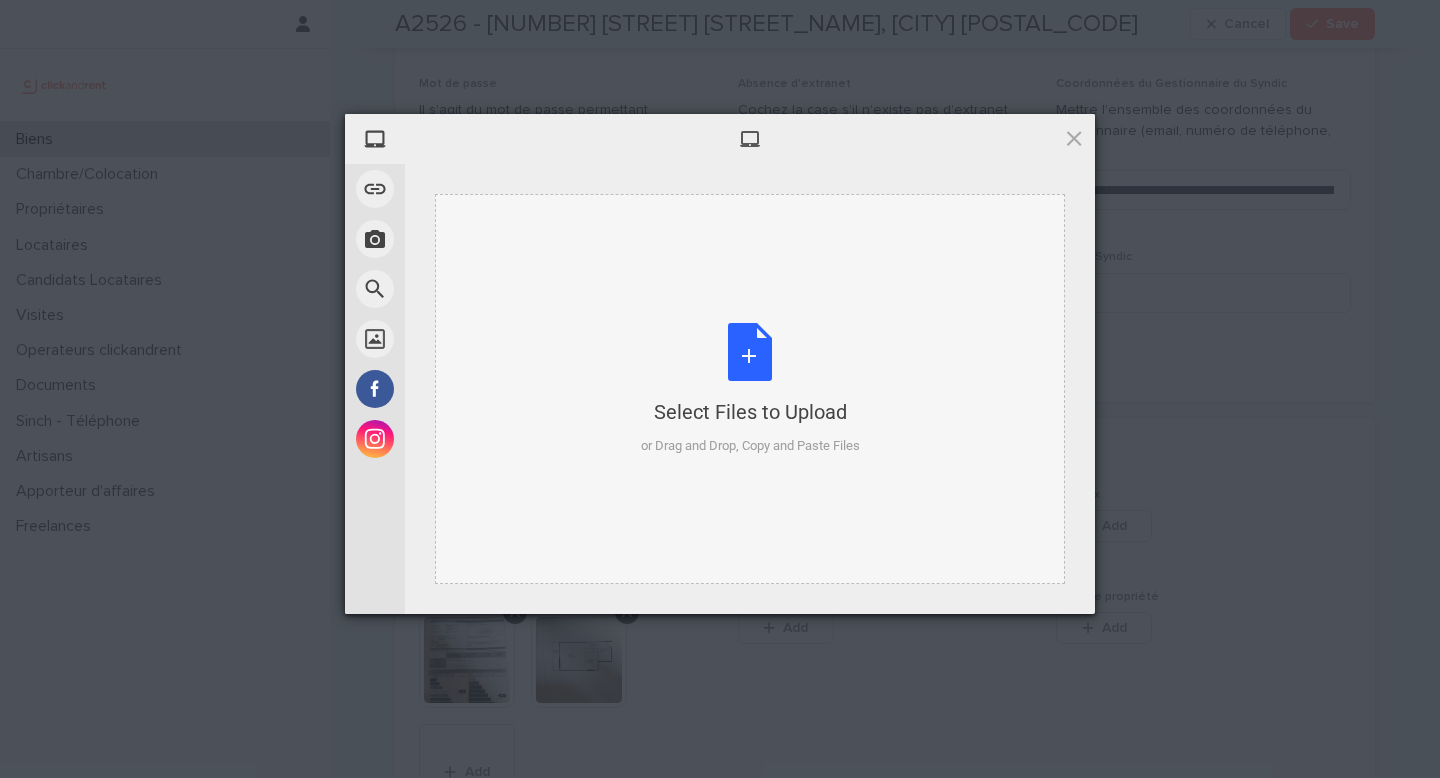 click on "Select Files to Upload
or Drag and Drop, Copy and Paste Files" at bounding box center (750, 389) 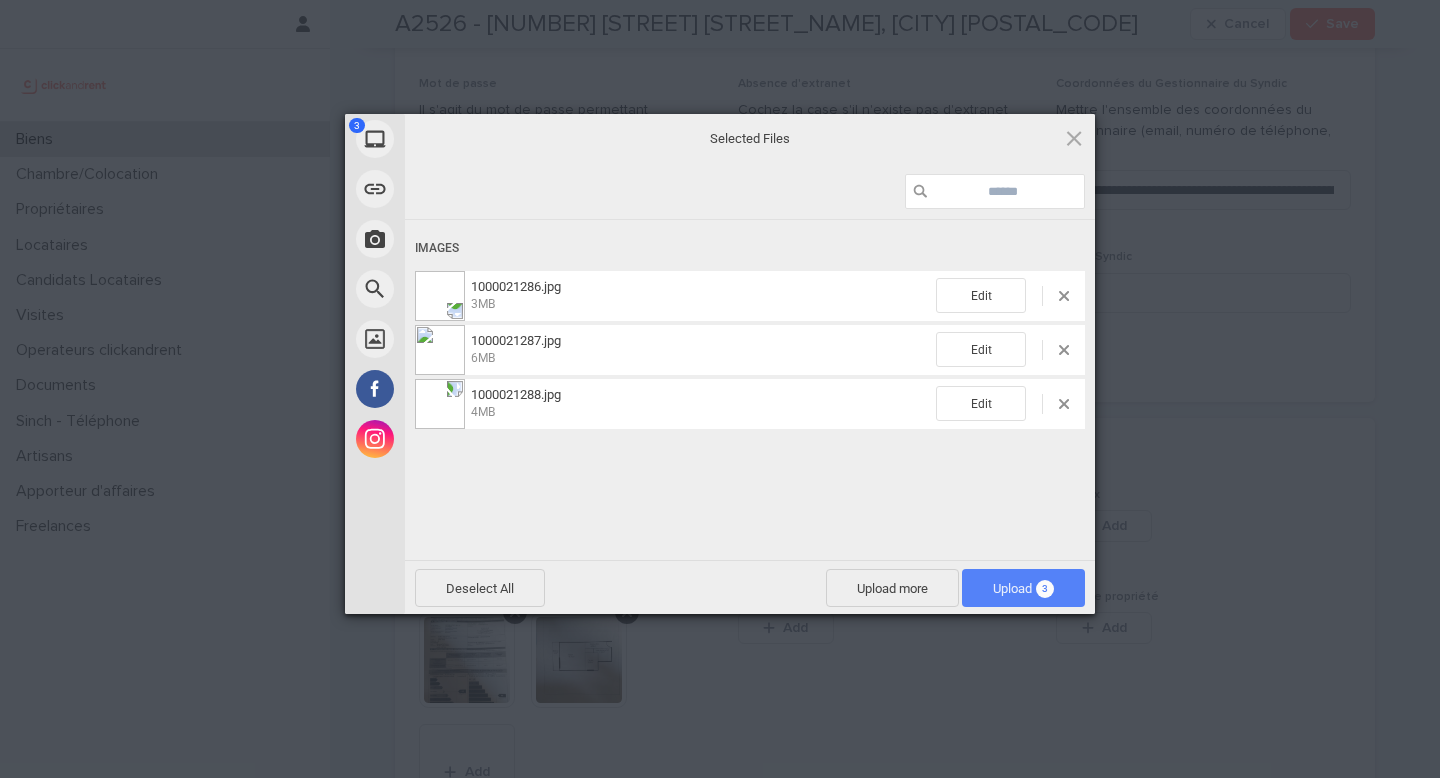 click on "Upload
3" at bounding box center [1023, 588] 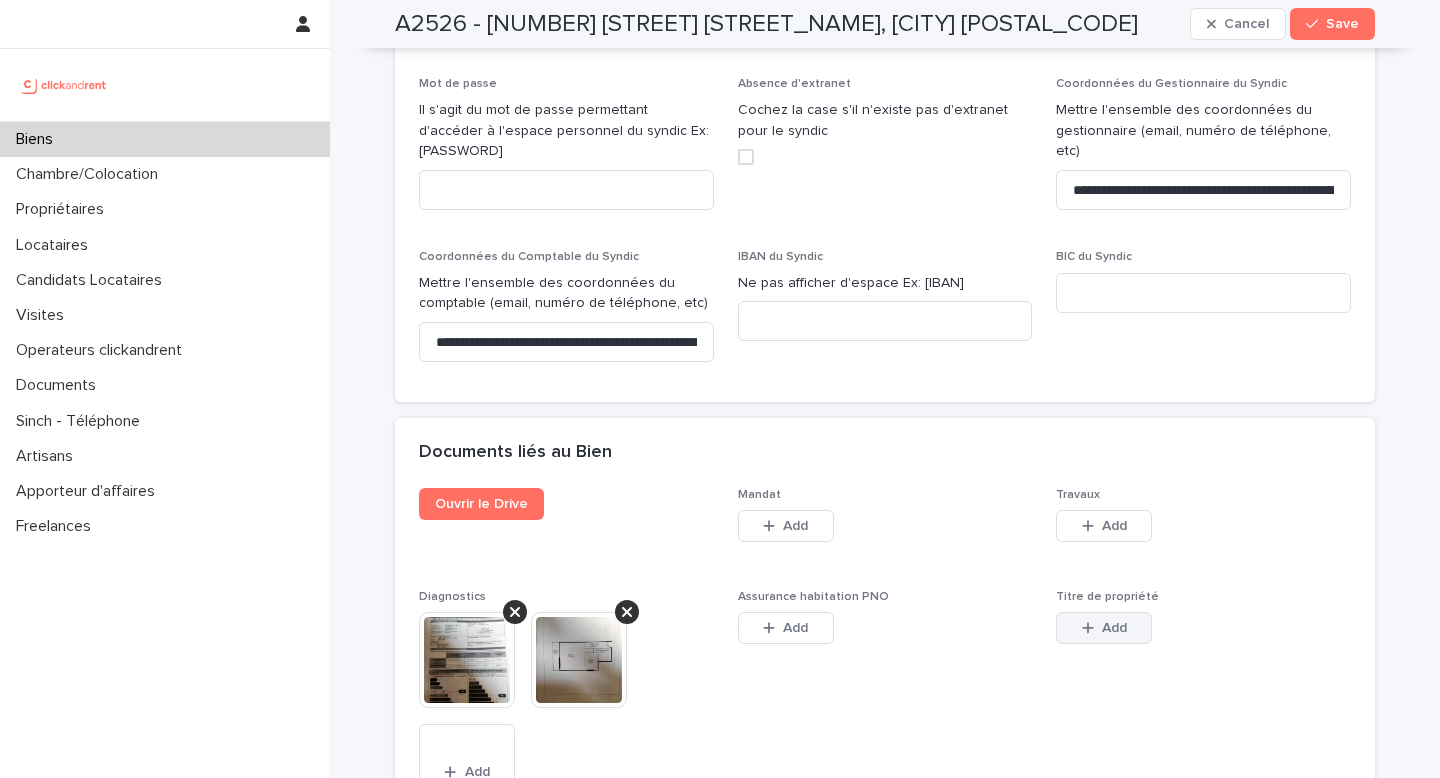 click on "Add" at bounding box center [1114, 628] 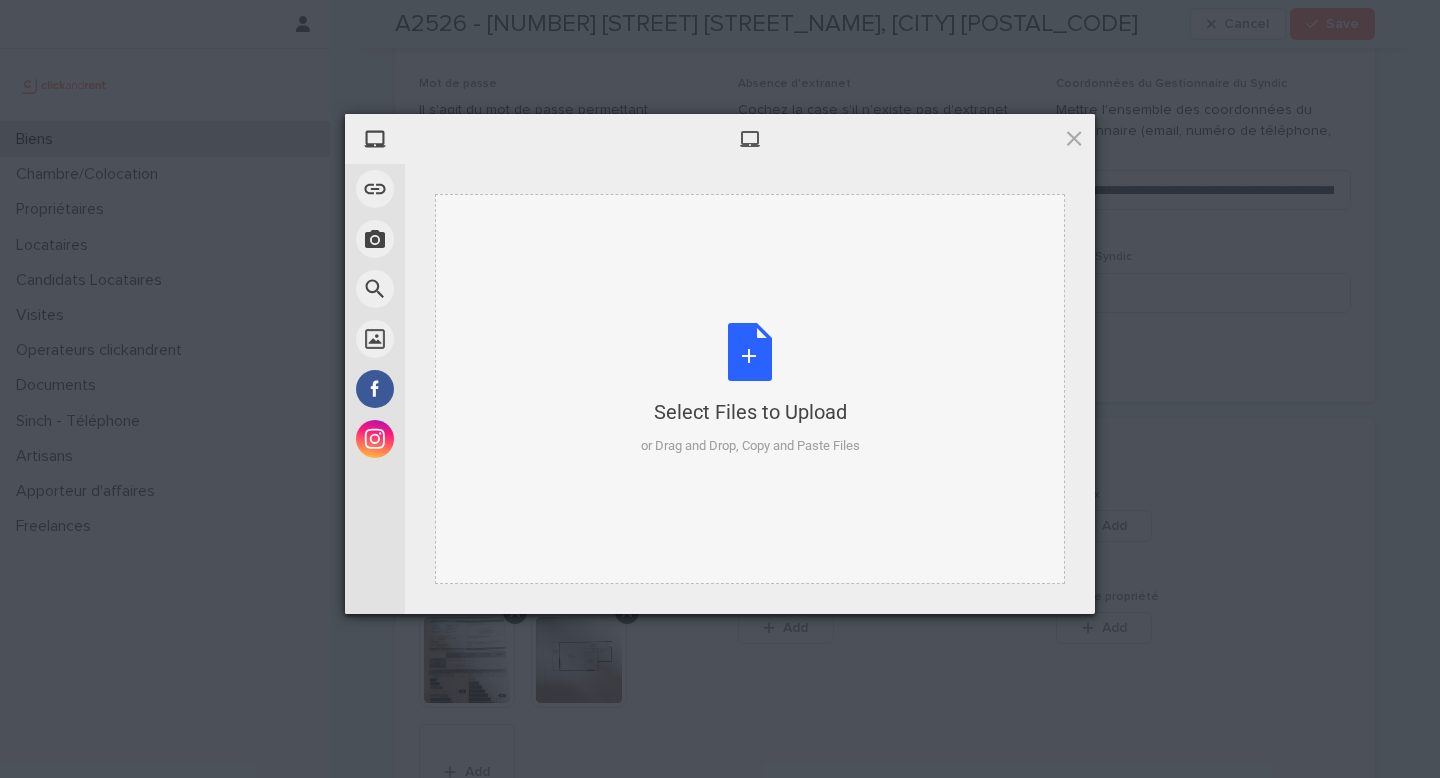 click on "Select Files to Upload
or Drag and Drop, Copy and Paste Files" at bounding box center [750, 389] 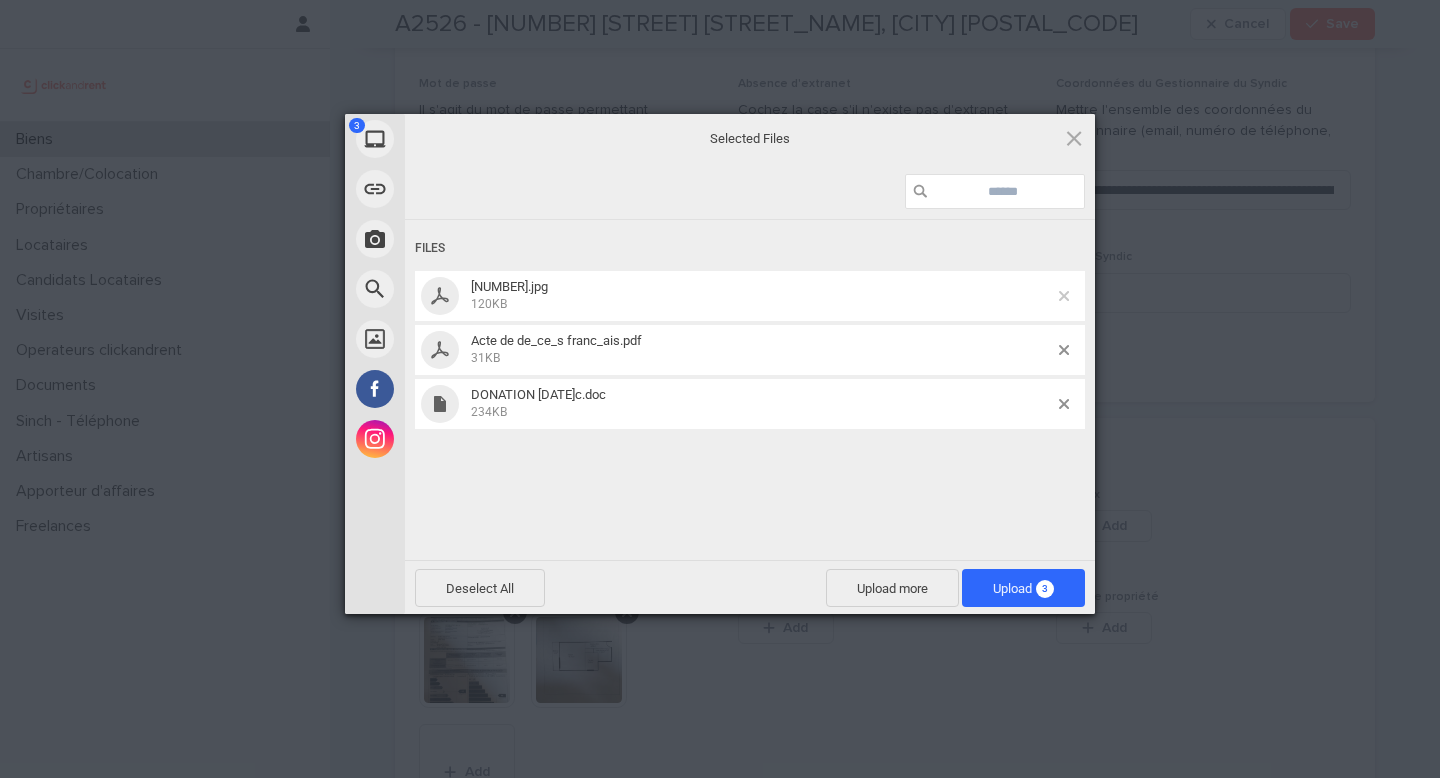 click at bounding box center [1064, 296] 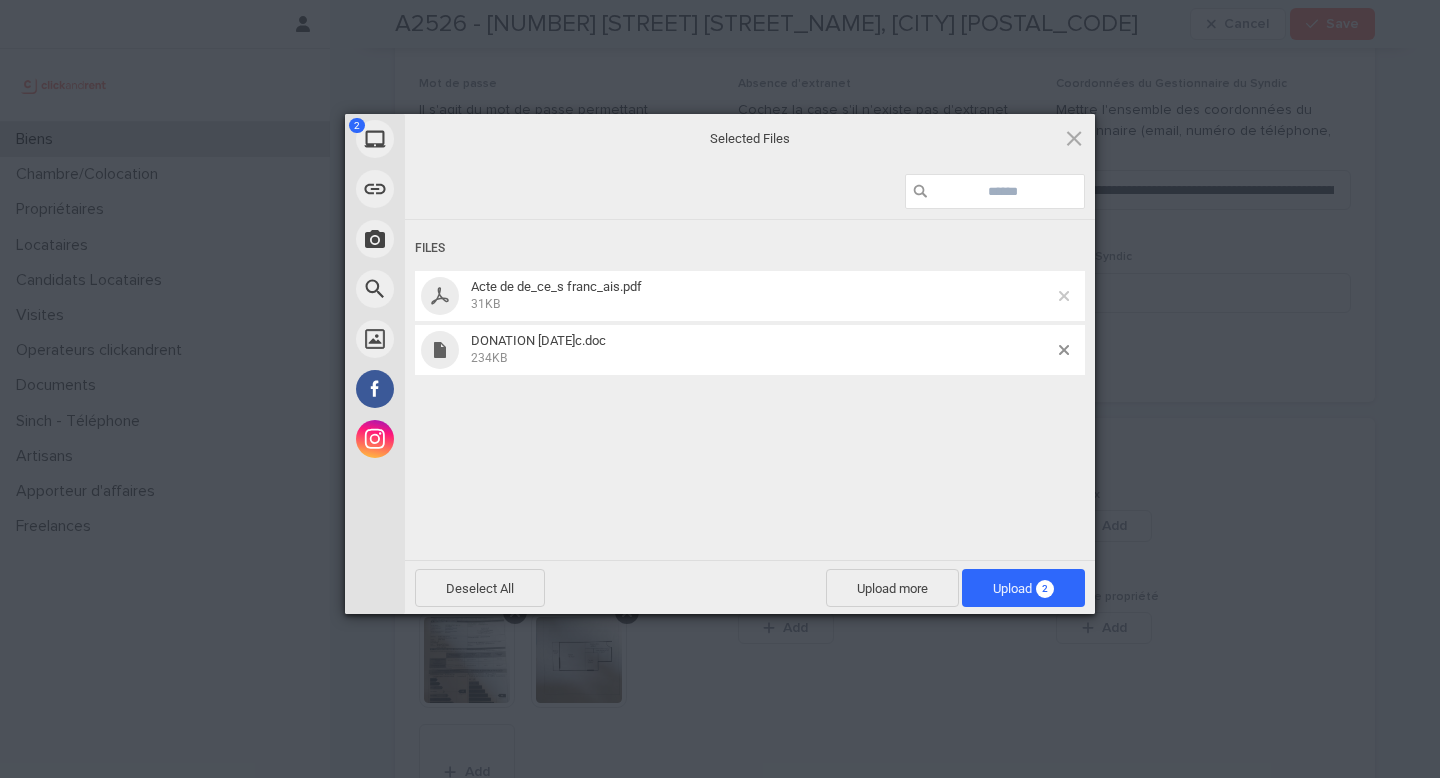 click at bounding box center (1064, 296) 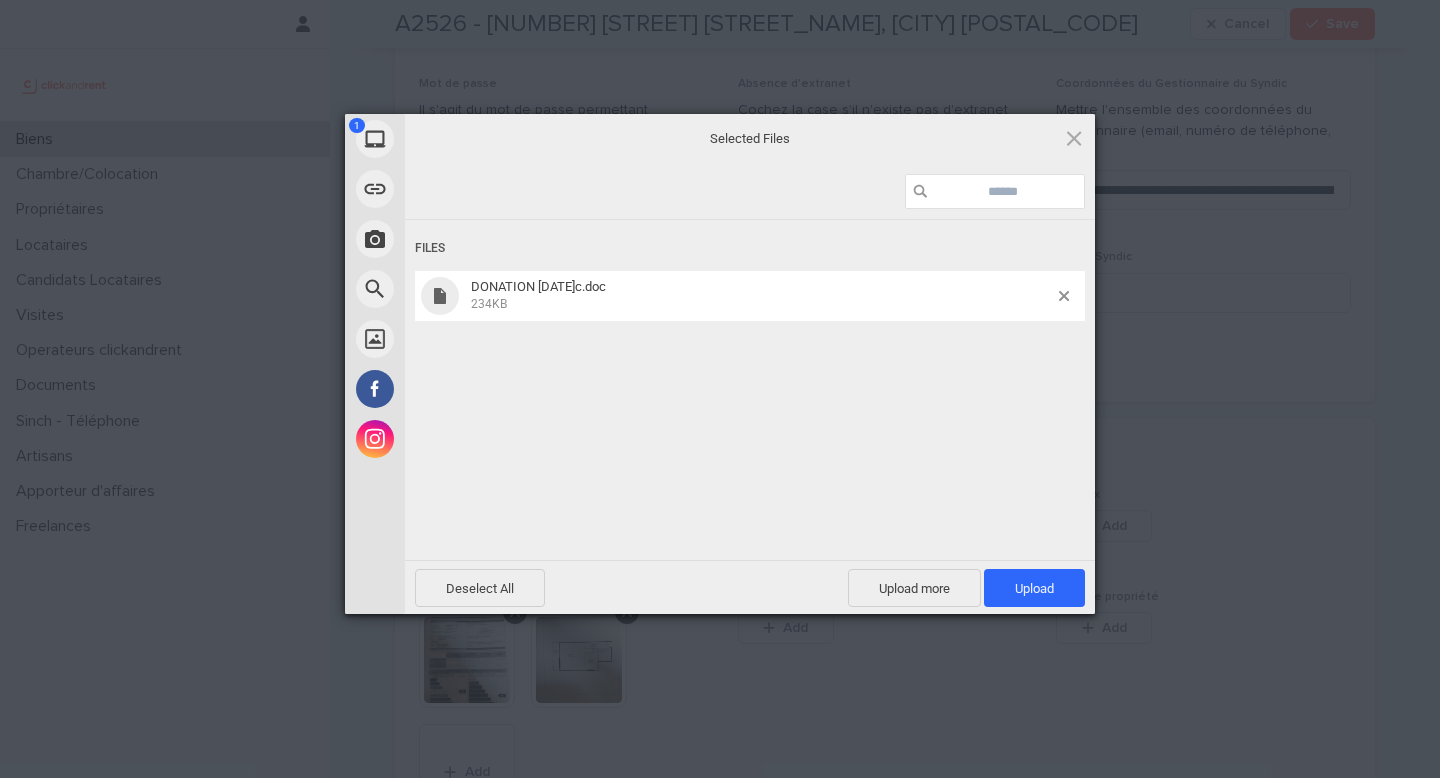 click on "DONATION [DATE]c.doc          234KB" at bounding box center (750, 296) 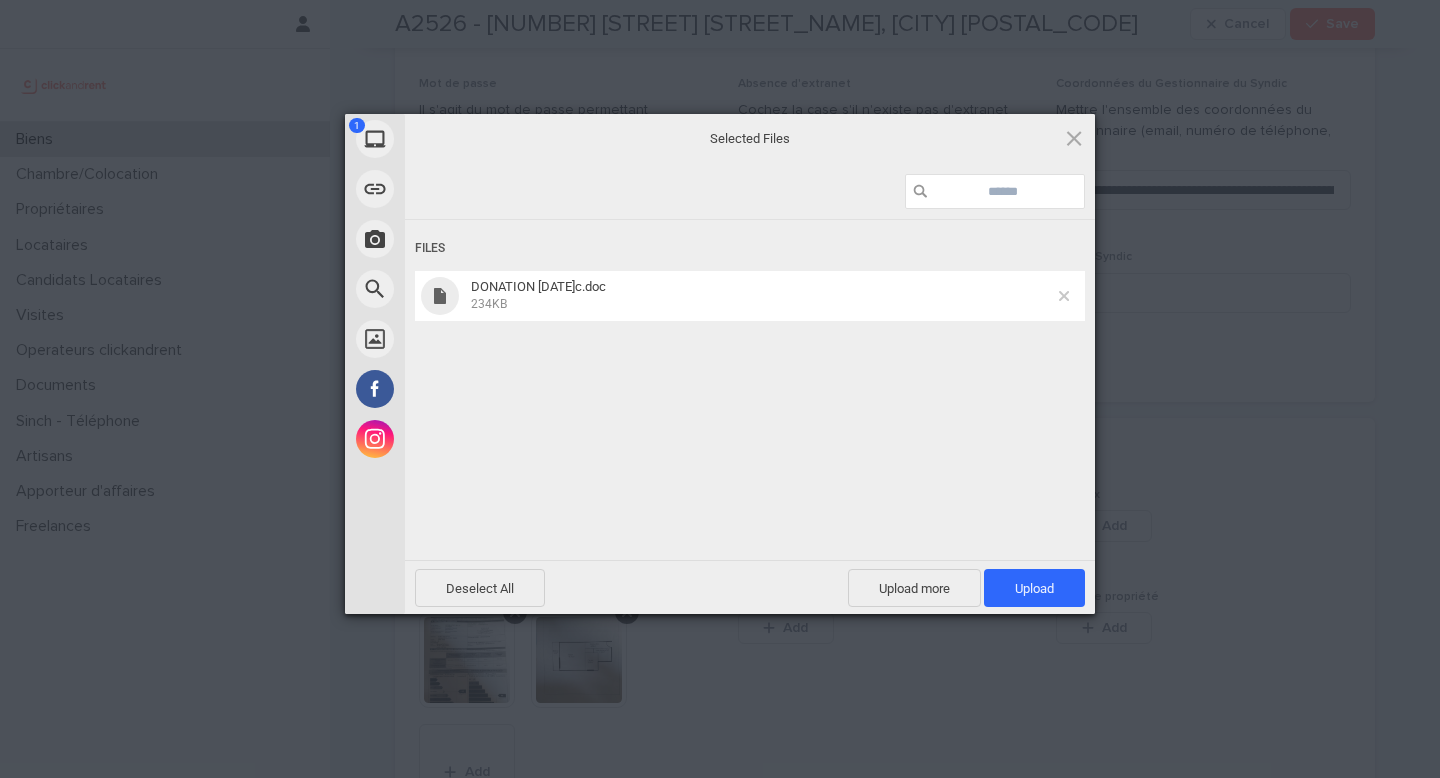 click at bounding box center (1064, 296) 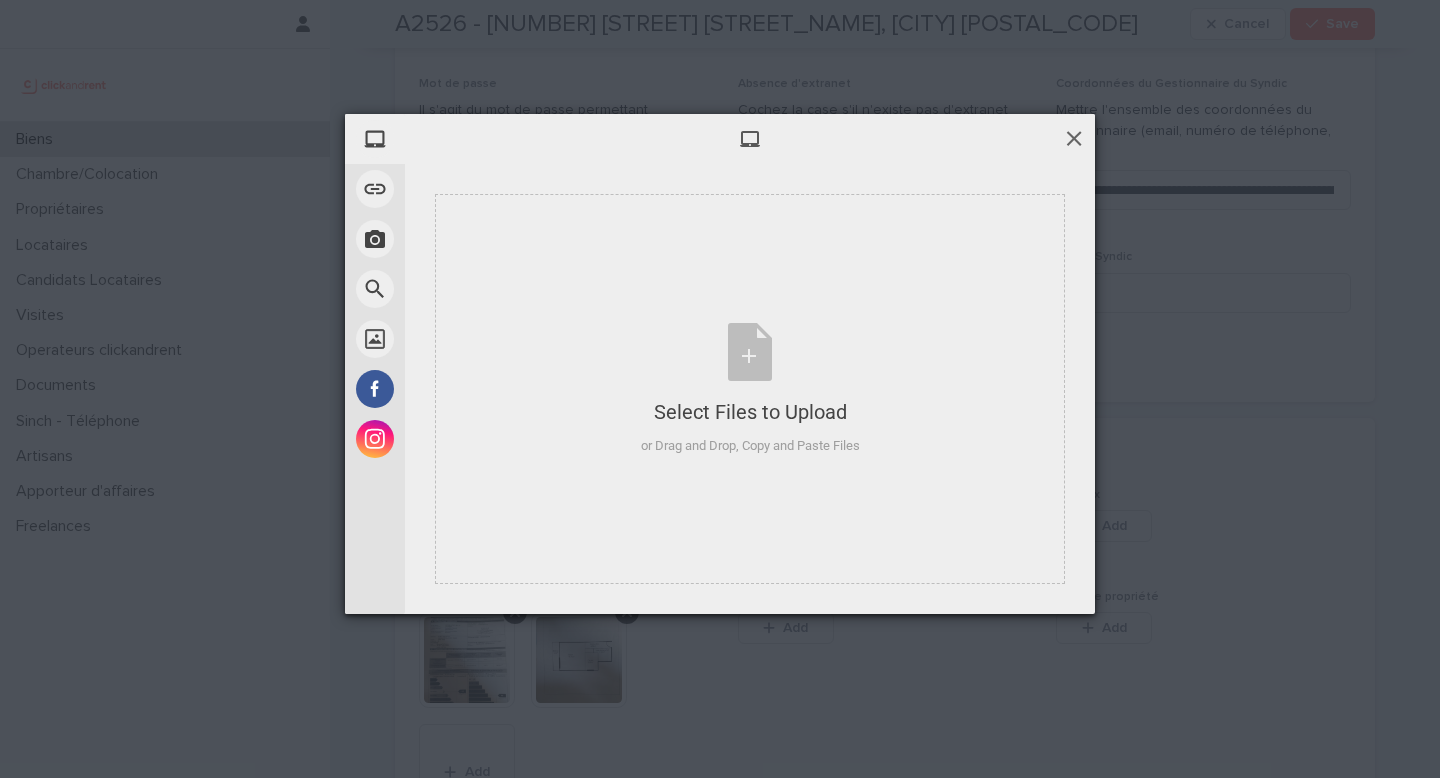 click at bounding box center (1074, 138) 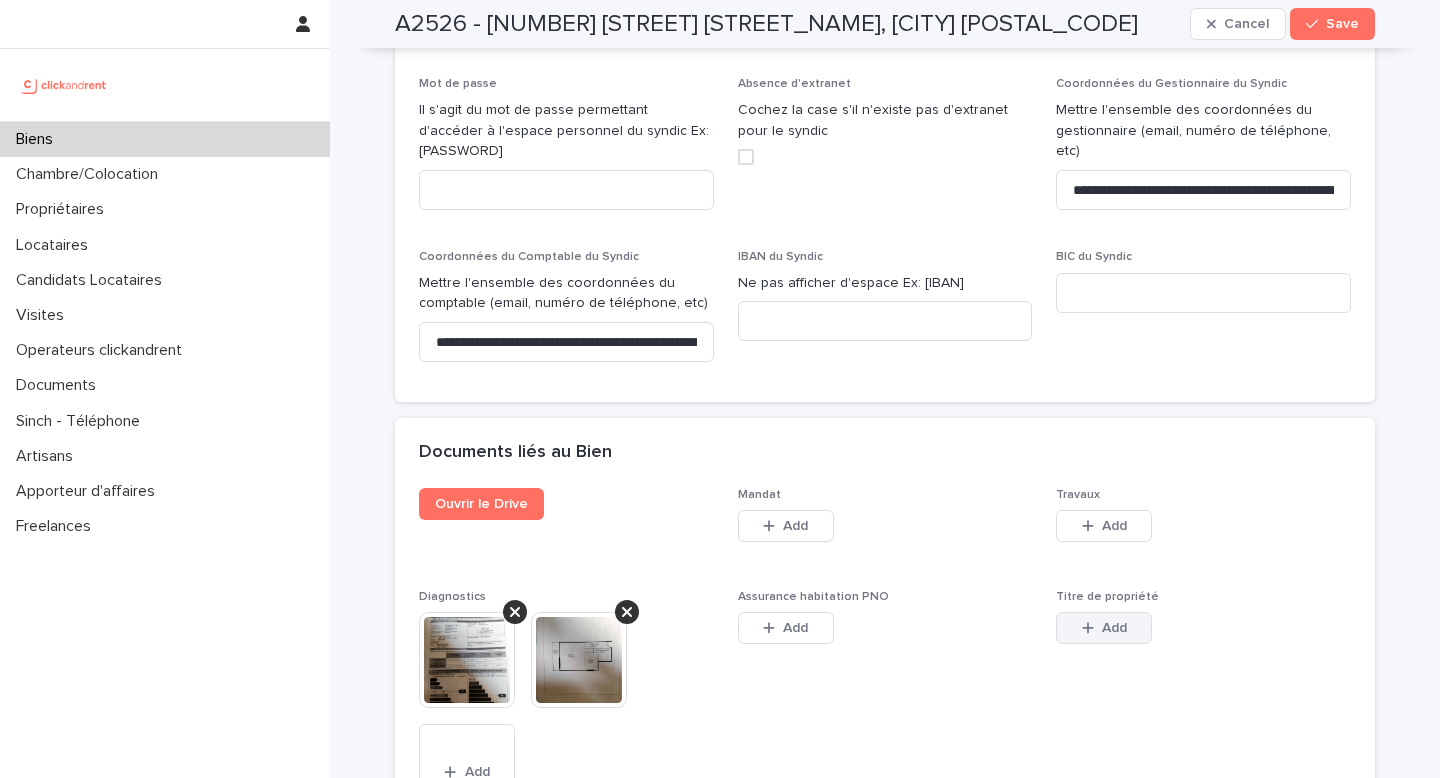 click at bounding box center [1092, 628] 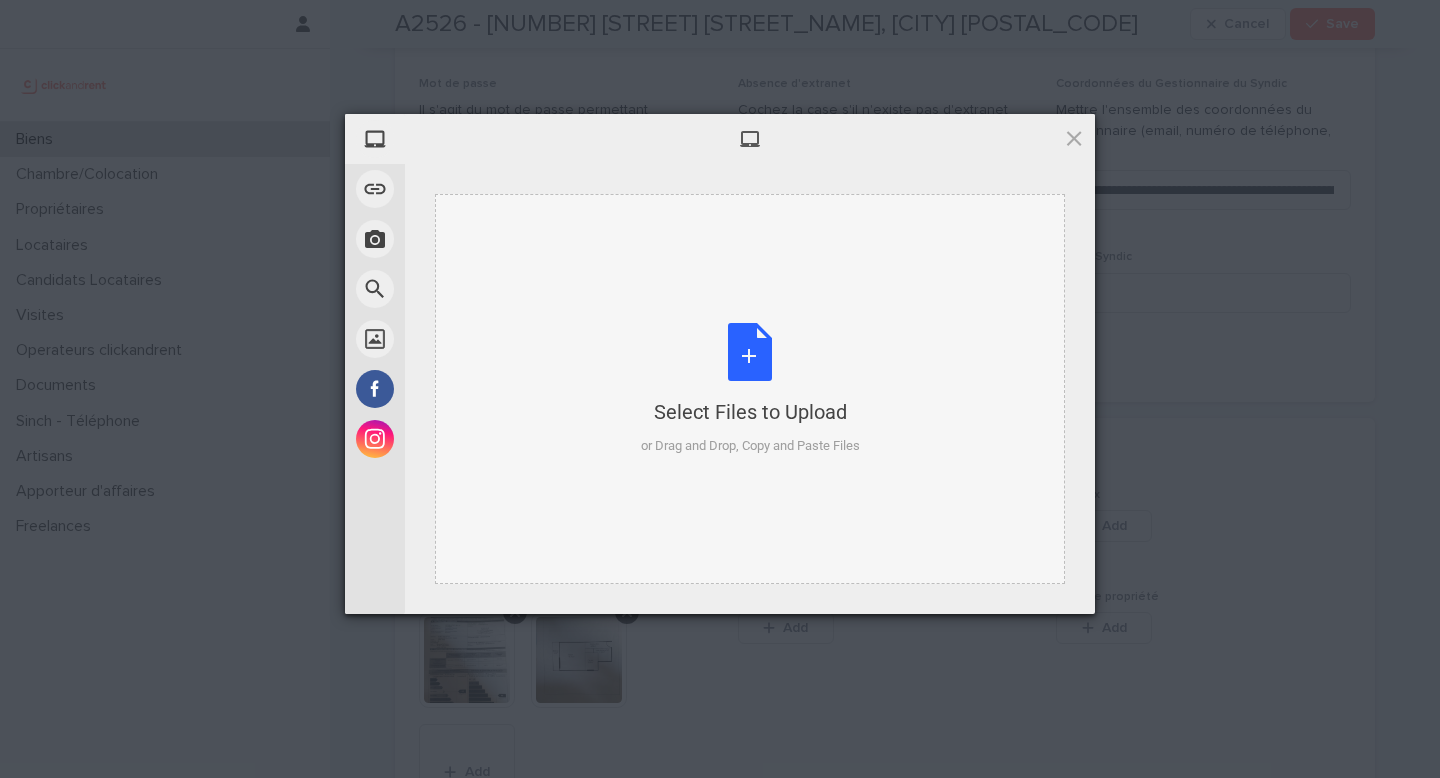 click on "Select Files to Upload
or Drag and Drop, Copy and Paste Files" at bounding box center [750, 389] 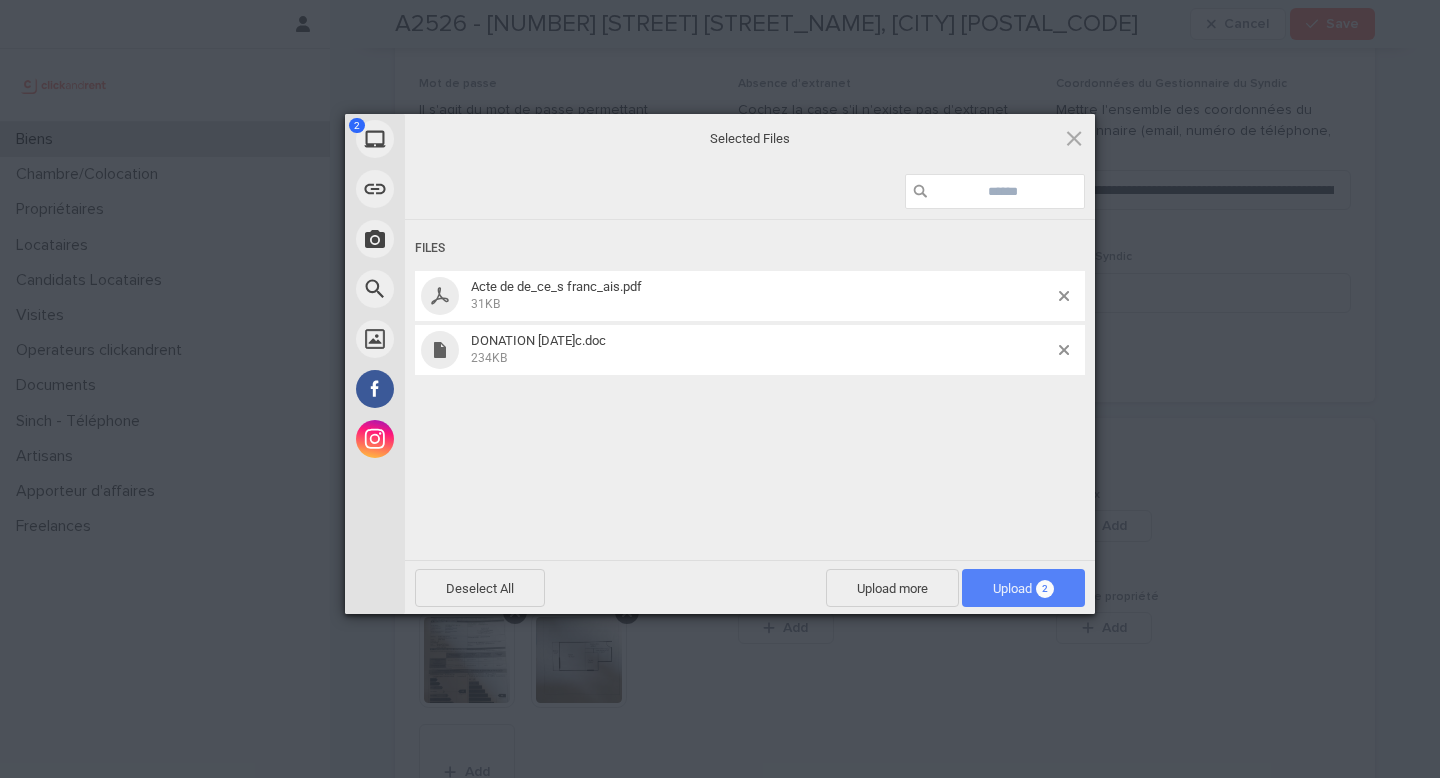 click on "Upload
2" at bounding box center [1023, 588] 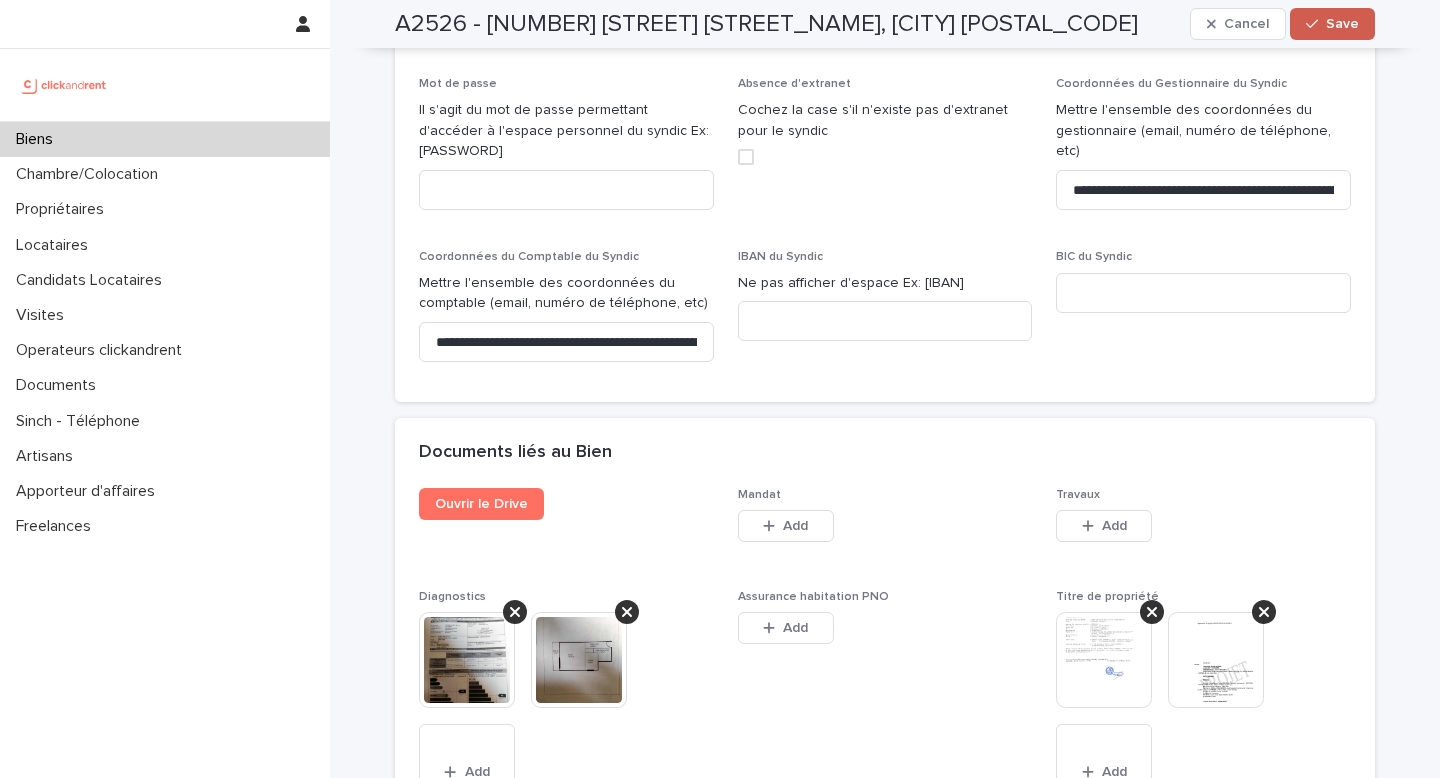 click at bounding box center [1316, 24] 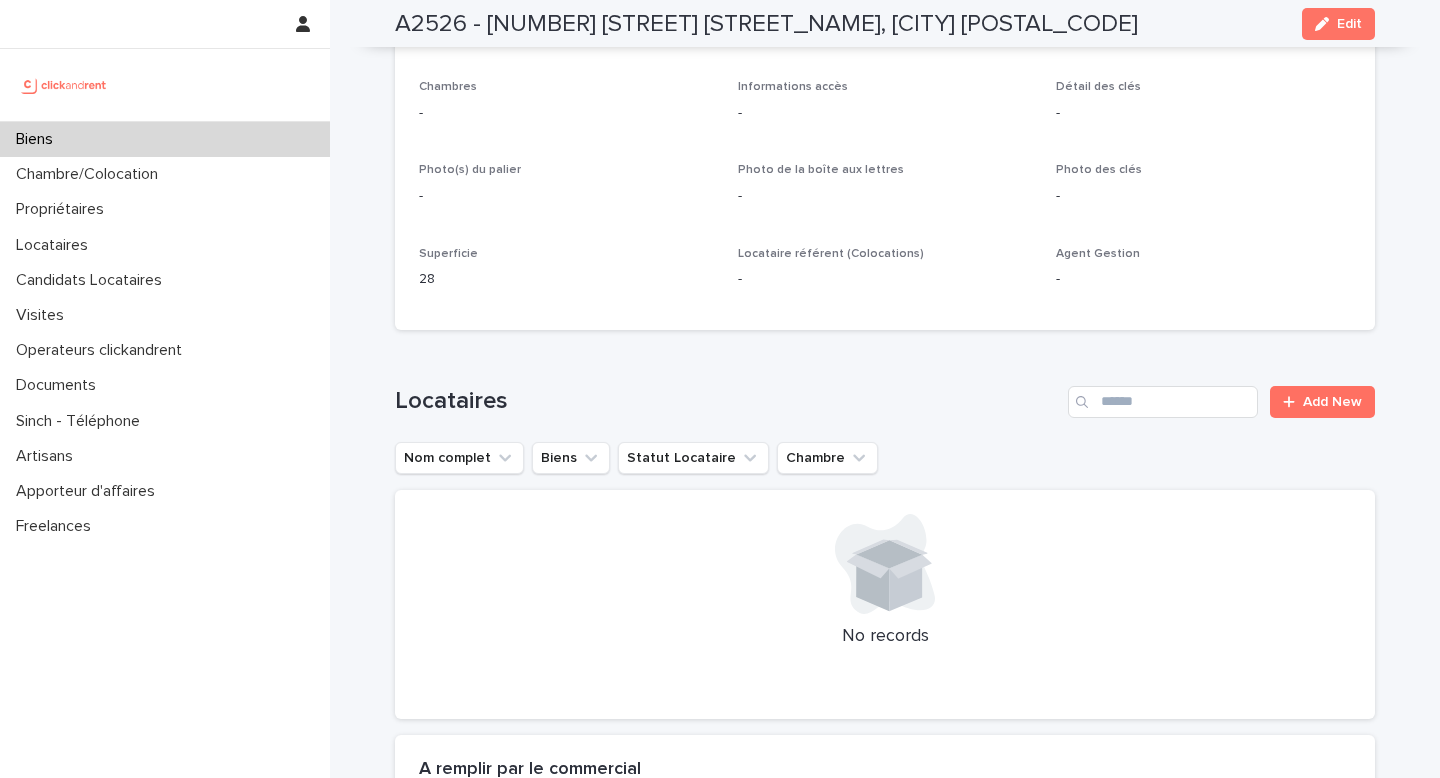 scroll, scrollTop: 0, scrollLeft: 0, axis: both 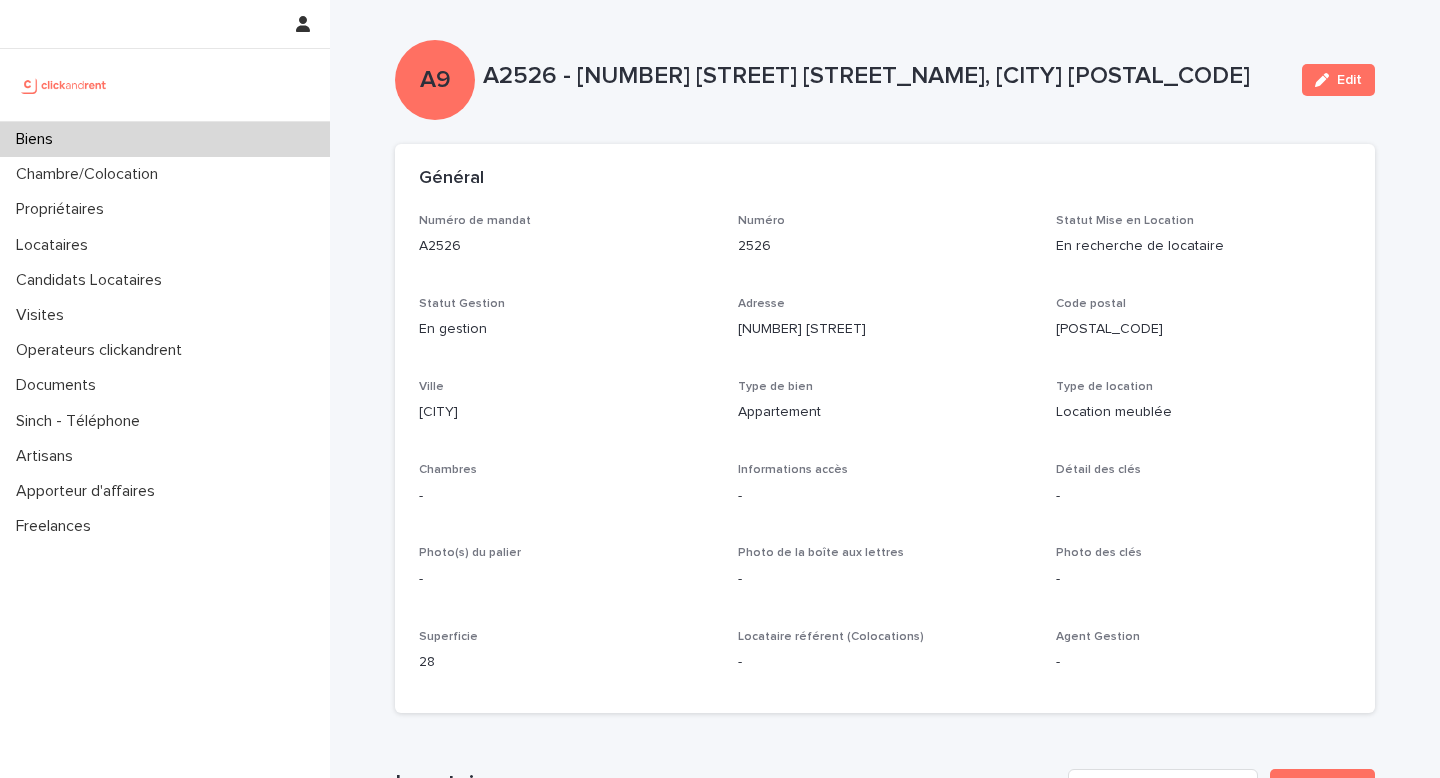 click on "Biens" at bounding box center (165, 139) 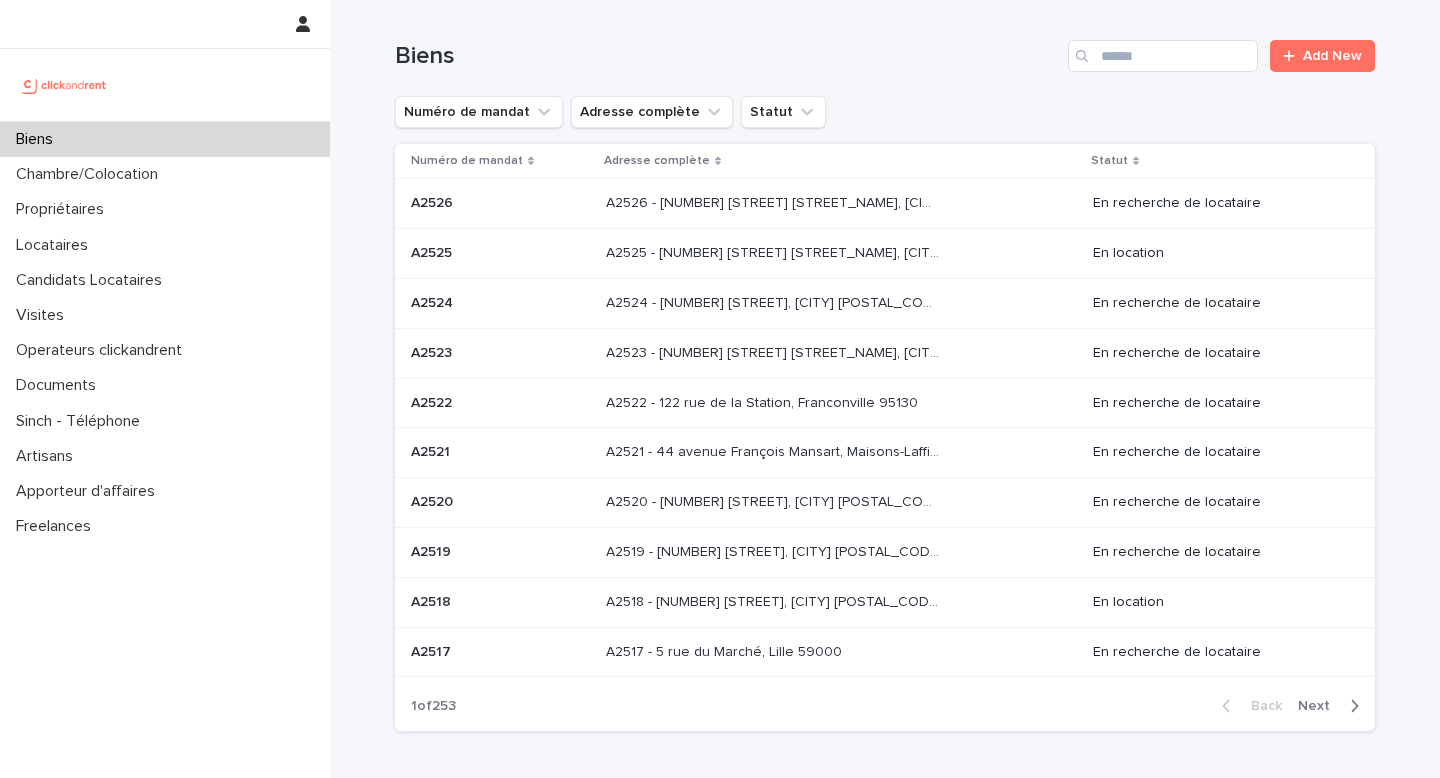 click at bounding box center (500, 203) 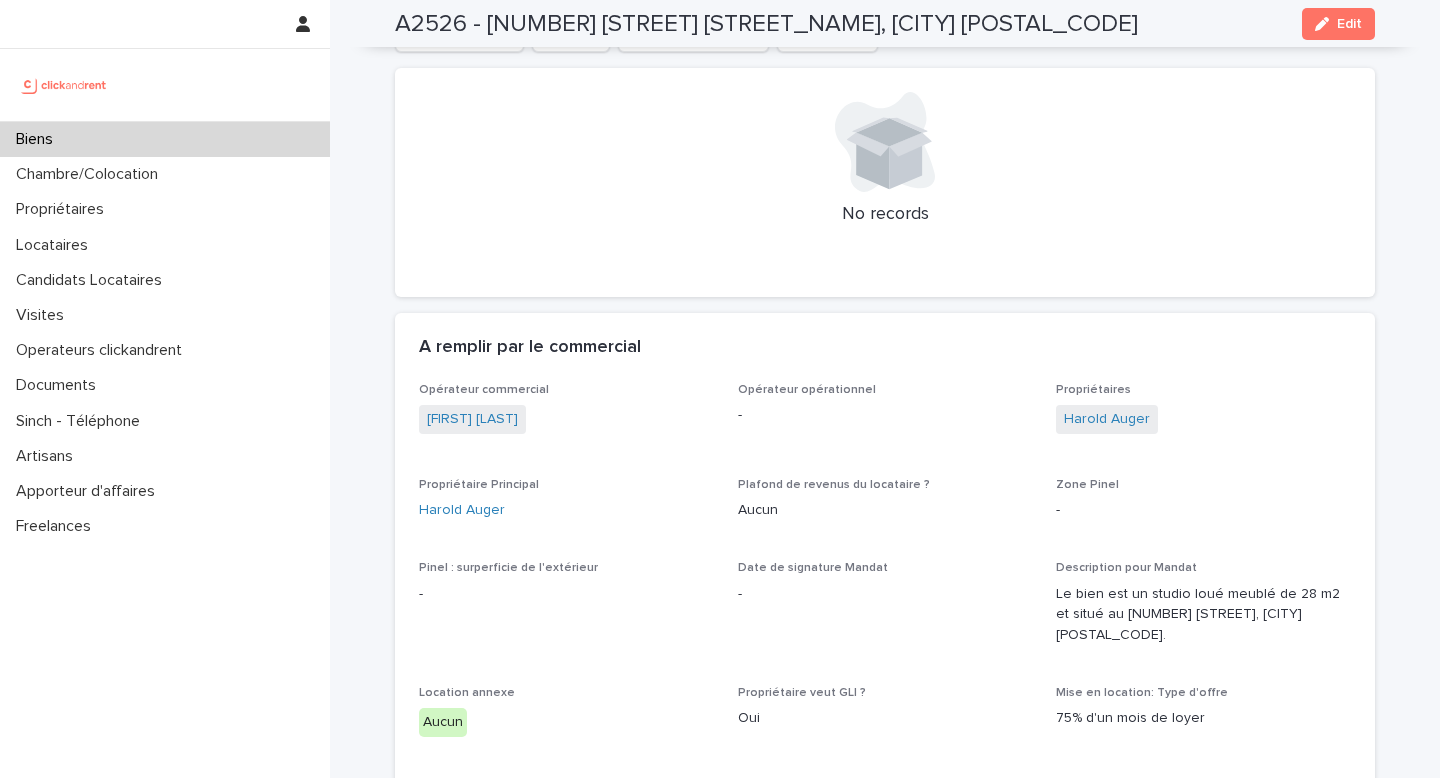 scroll, scrollTop: 809, scrollLeft: 0, axis: vertical 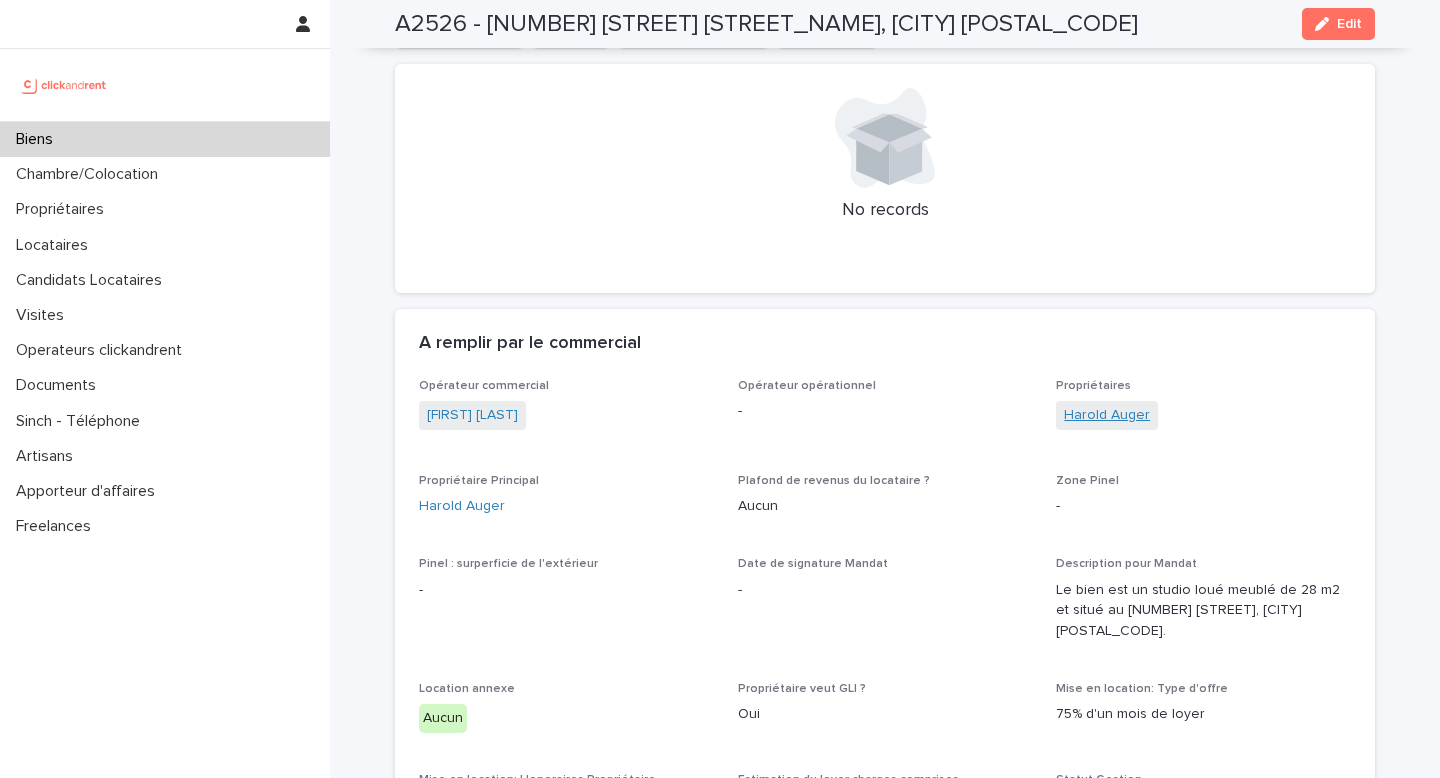 click on "Harold Auger" at bounding box center (1107, 415) 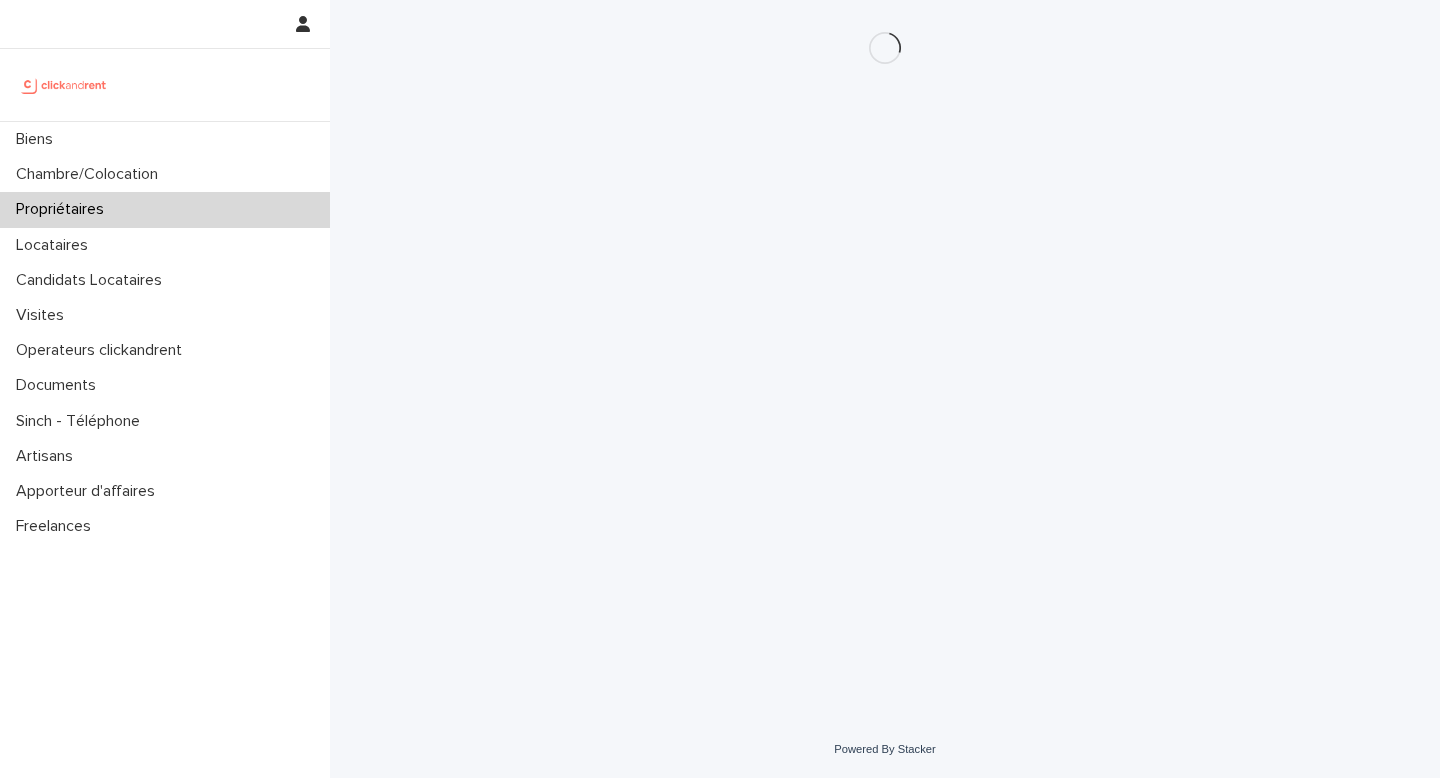 scroll, scrollTop: 0, scrollLeft: 0, axis: both 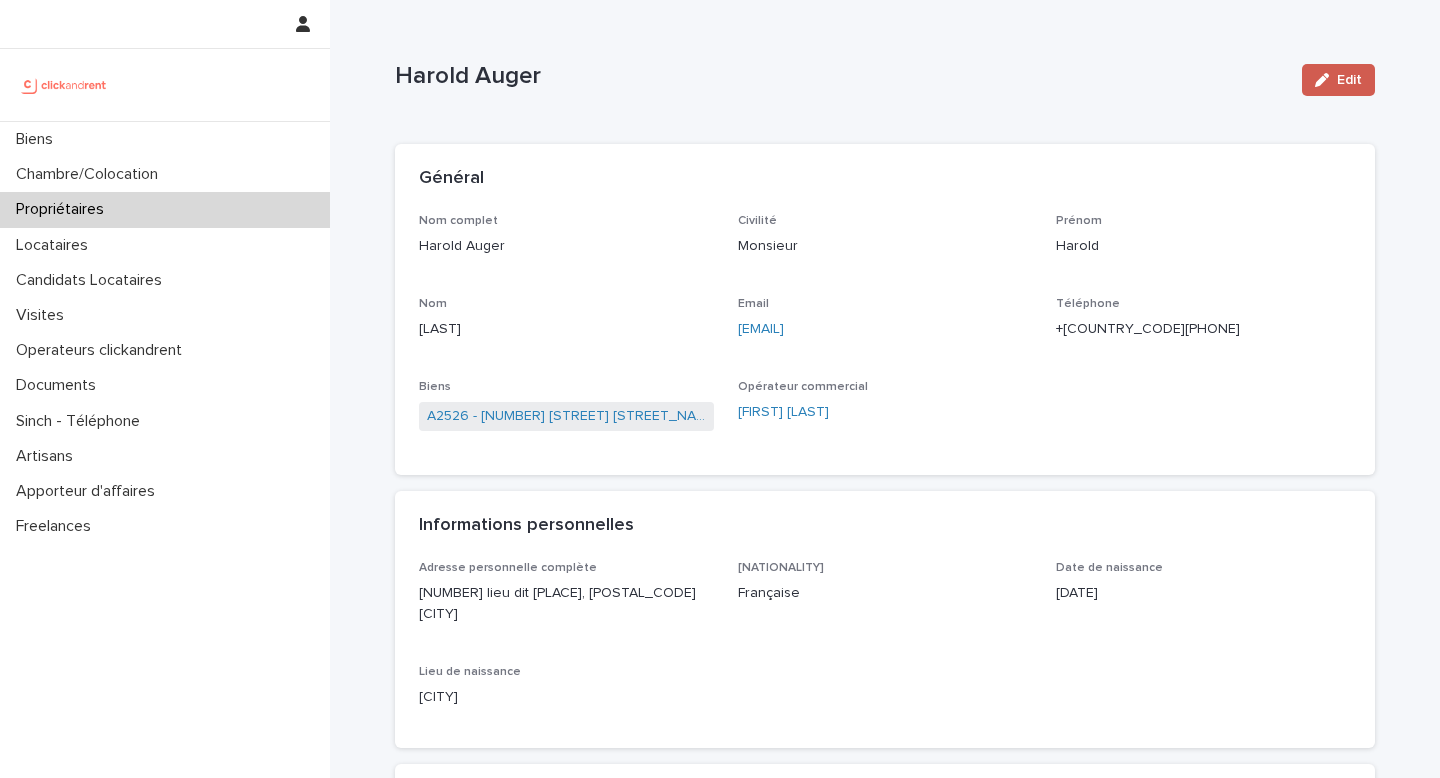 click on "Edit" at bounding box center [1349, 80] 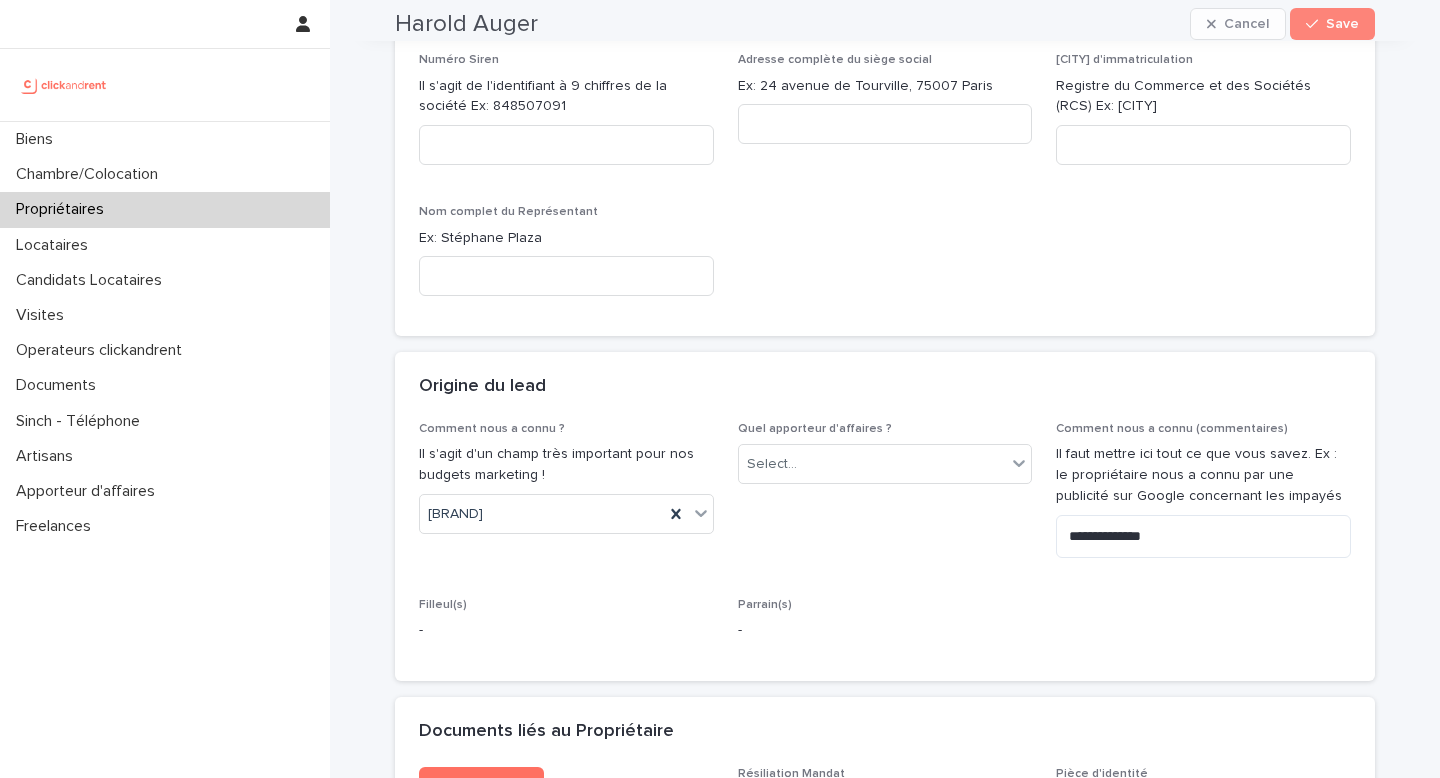 scroll, scrollTop: 1637, scrollLeft: 0, axis: vertical 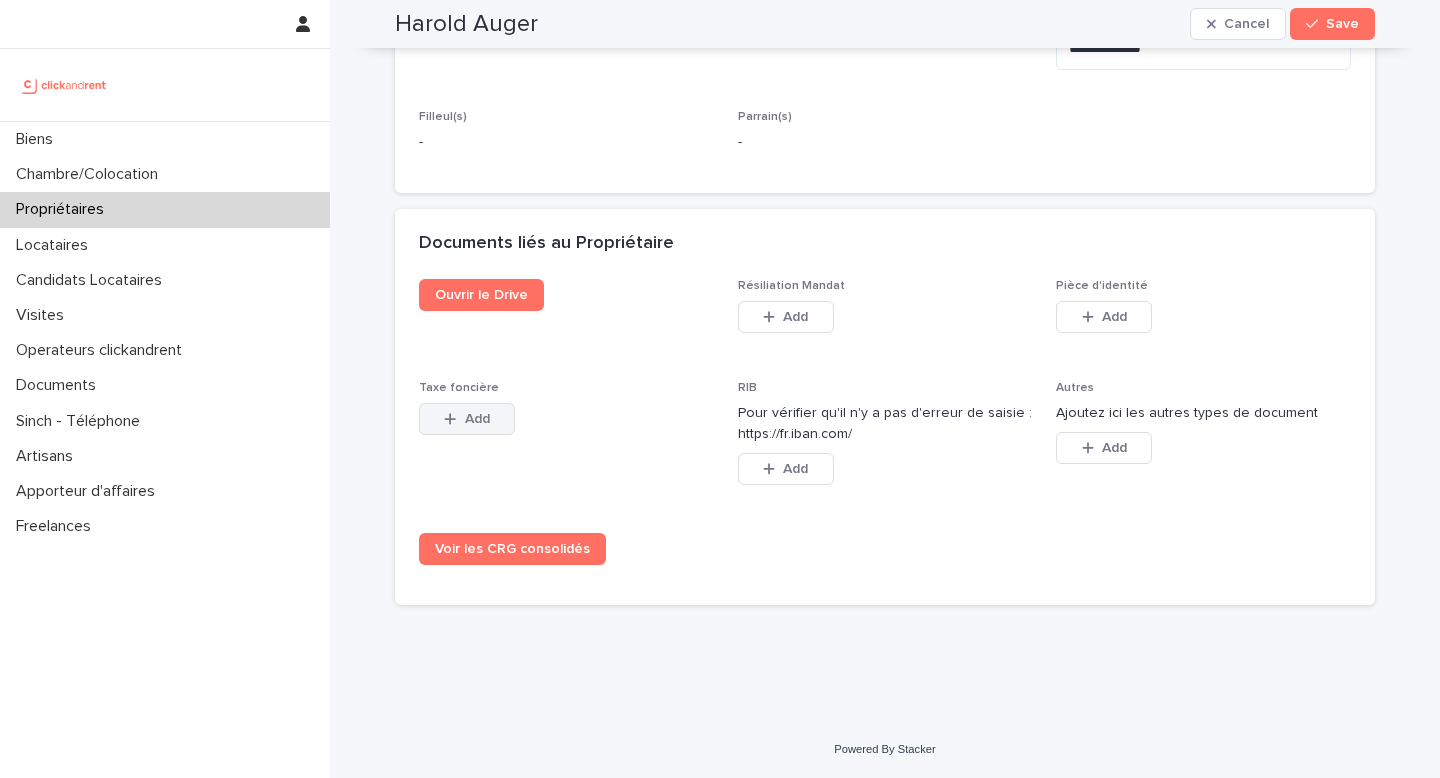 click at bounding box center [454, 419] 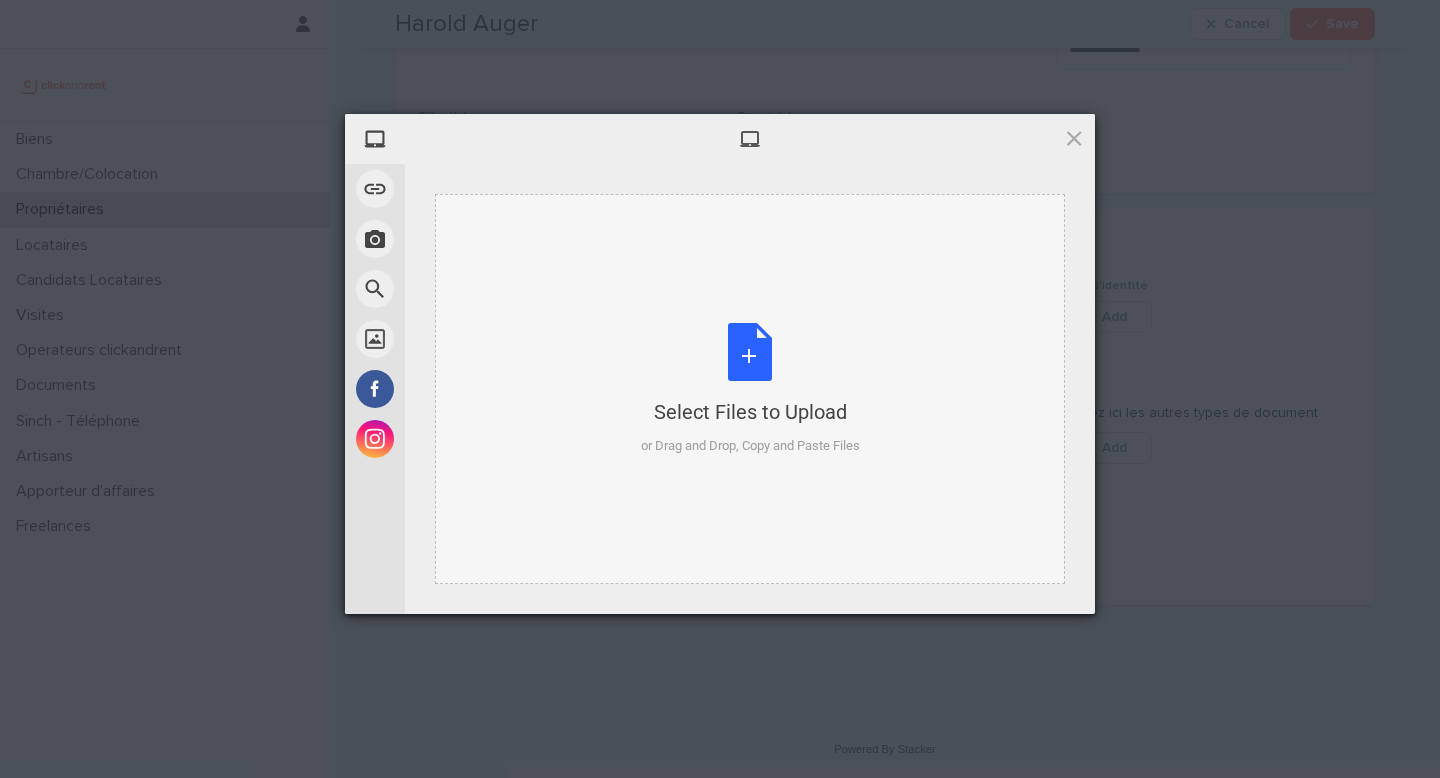 click on "Select Files to Upload
or Drag and Drop, Copy and Paste Files" at bounding box center [750, 389] 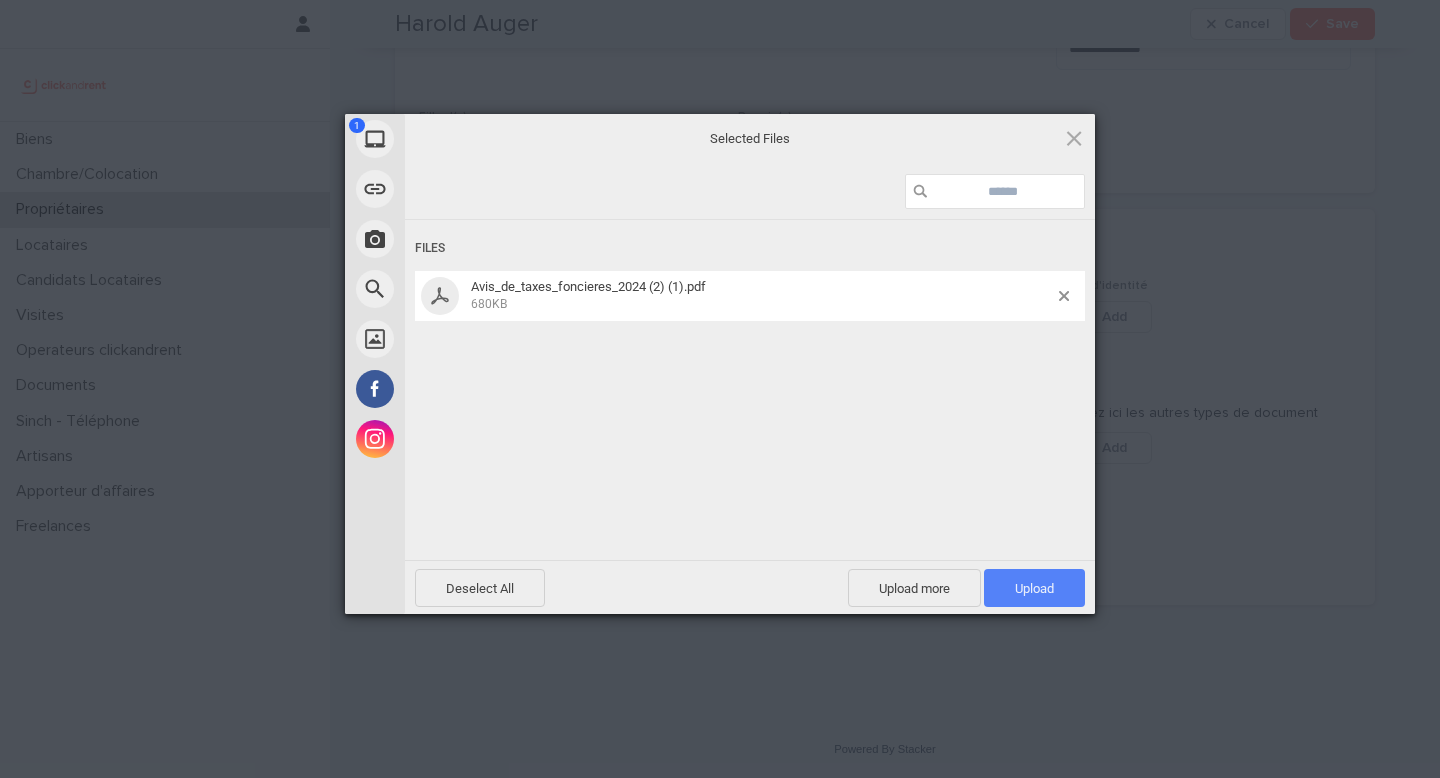 click on "Upload
1" at bounding box center [1034, 588] 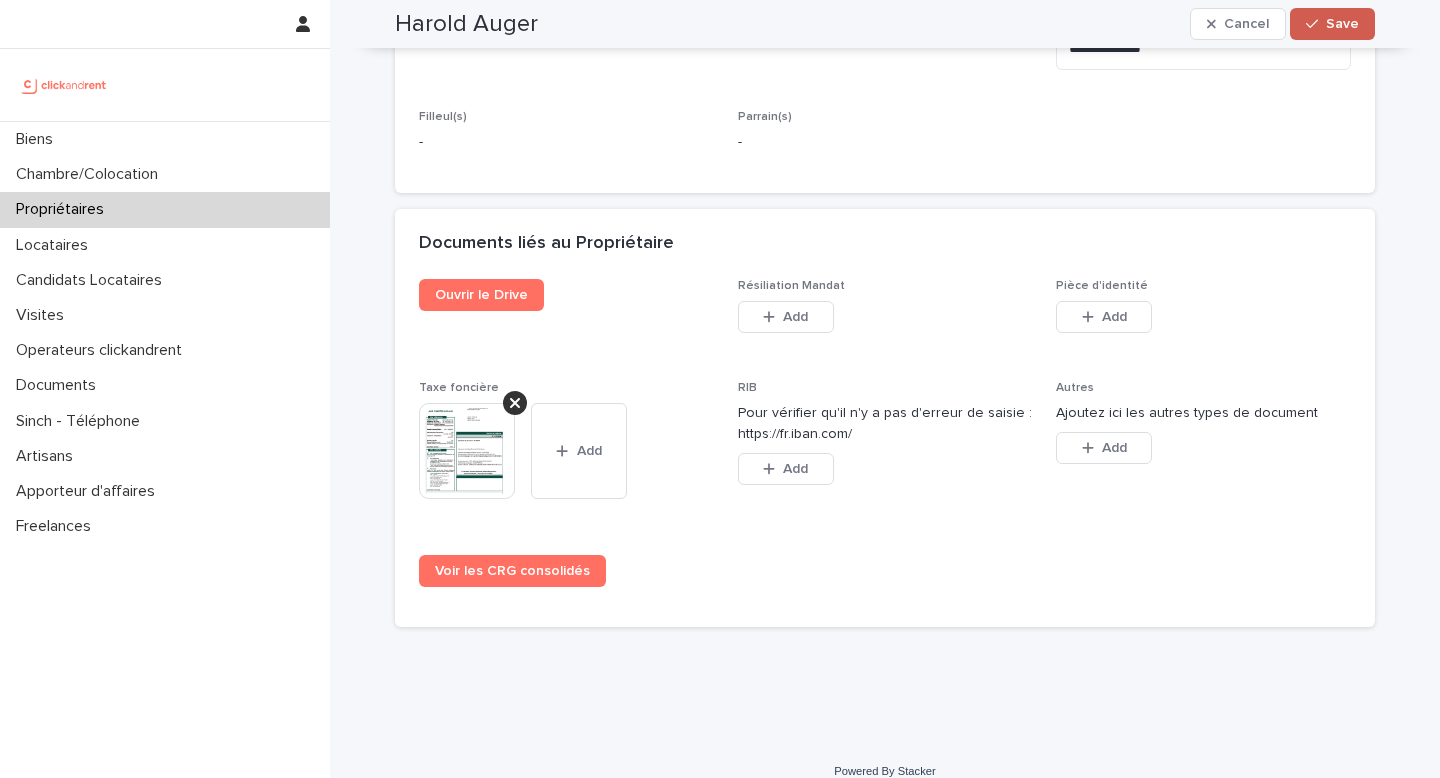click at bounding box center [1316, 24] 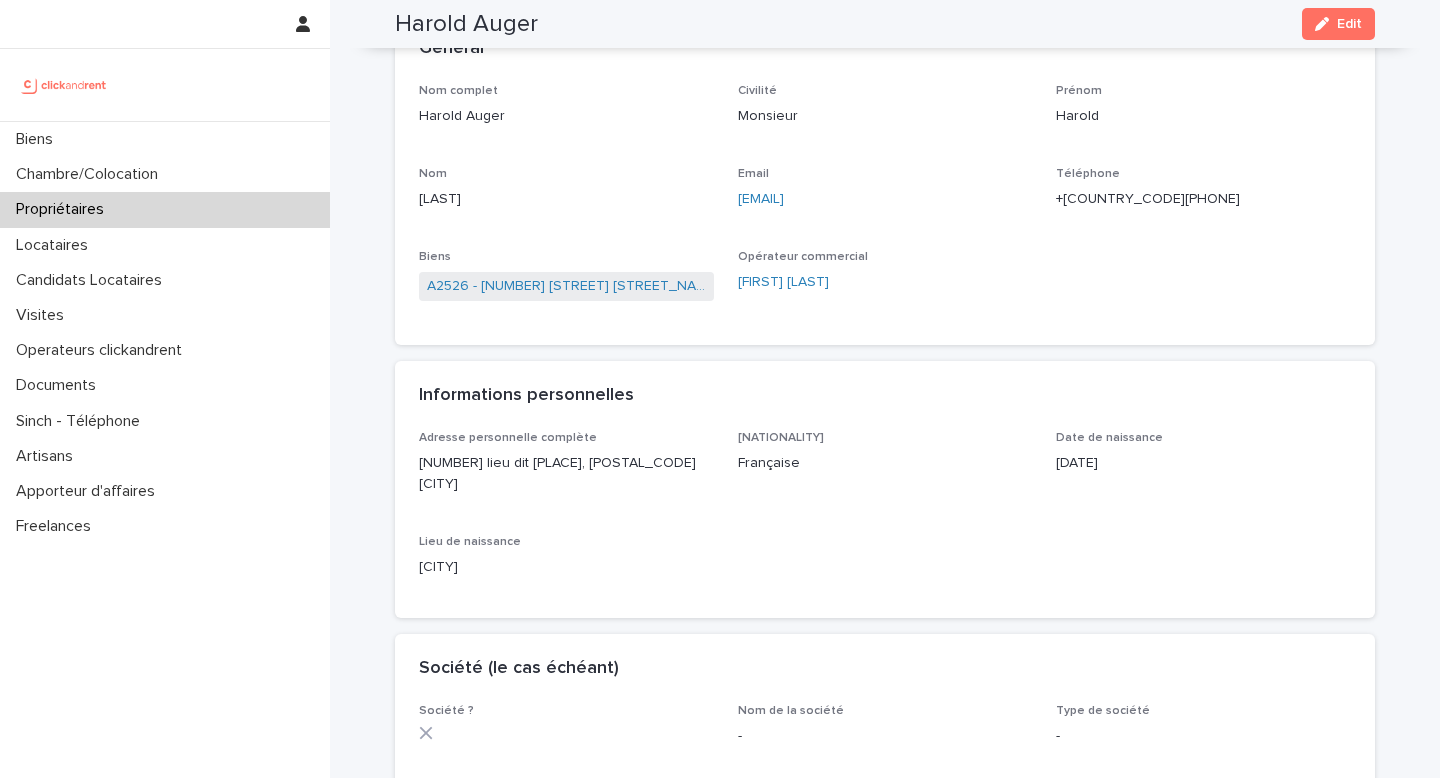 scroll, scrollTop: 0, scrollLeft: 0, axis: both 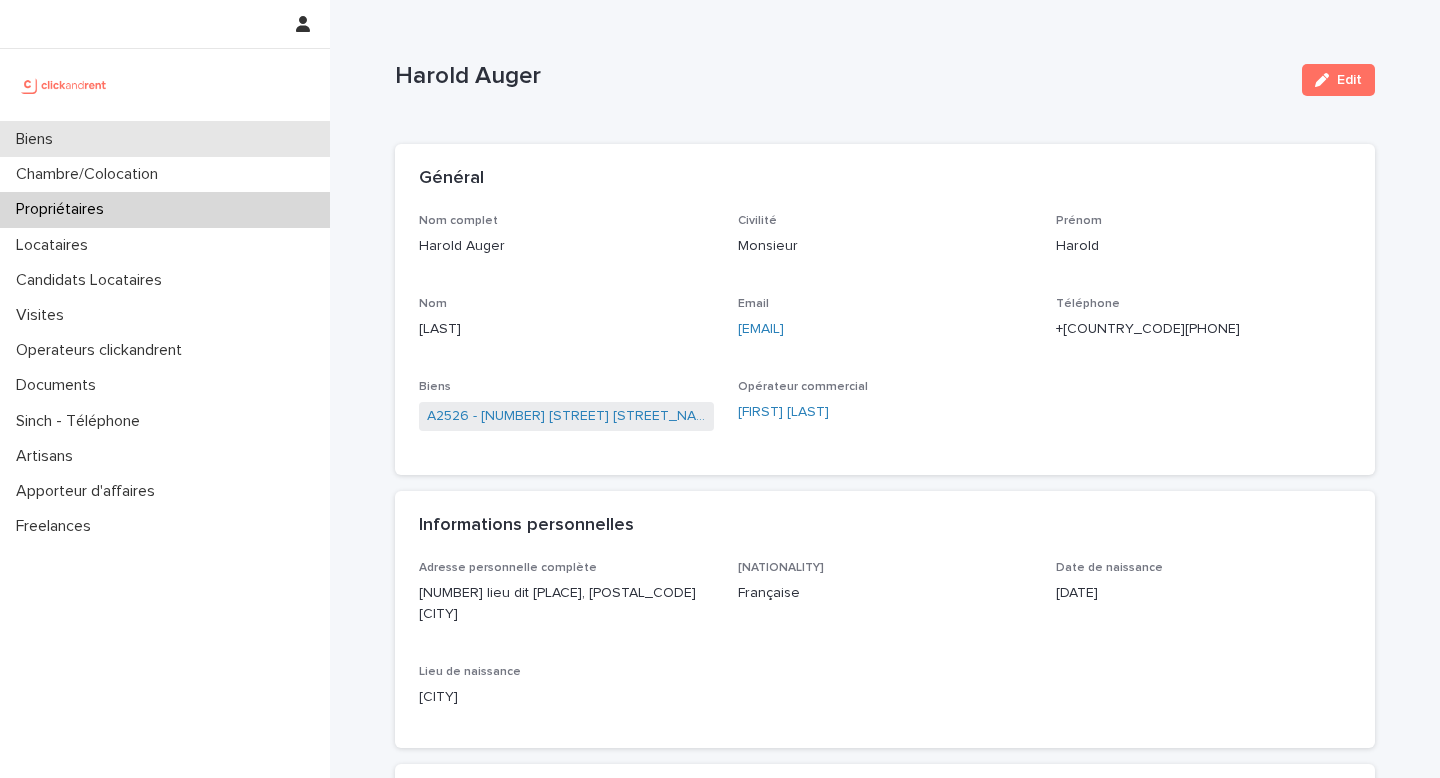 click on "Biens" at bounding box center [165, 139] 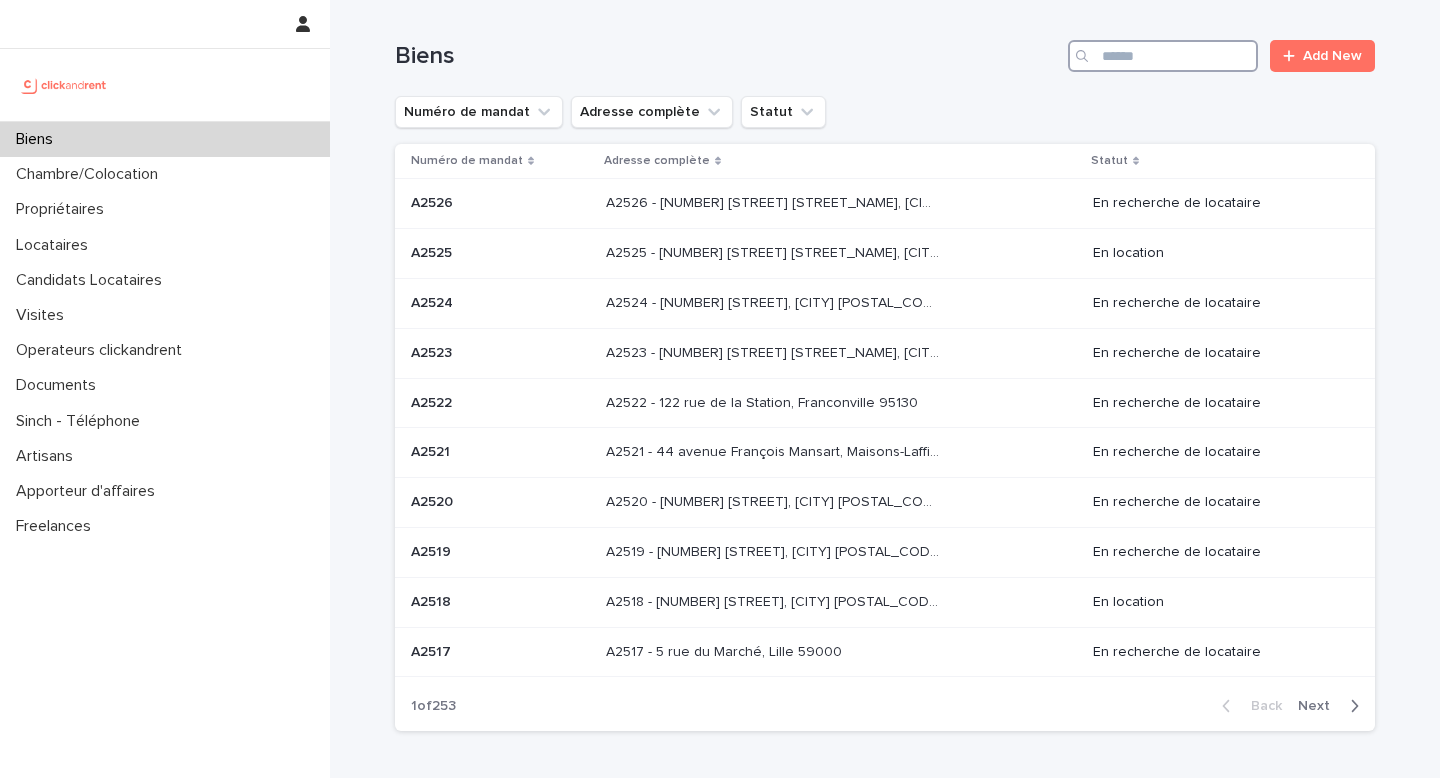 click at bounding box center (1163, 56) 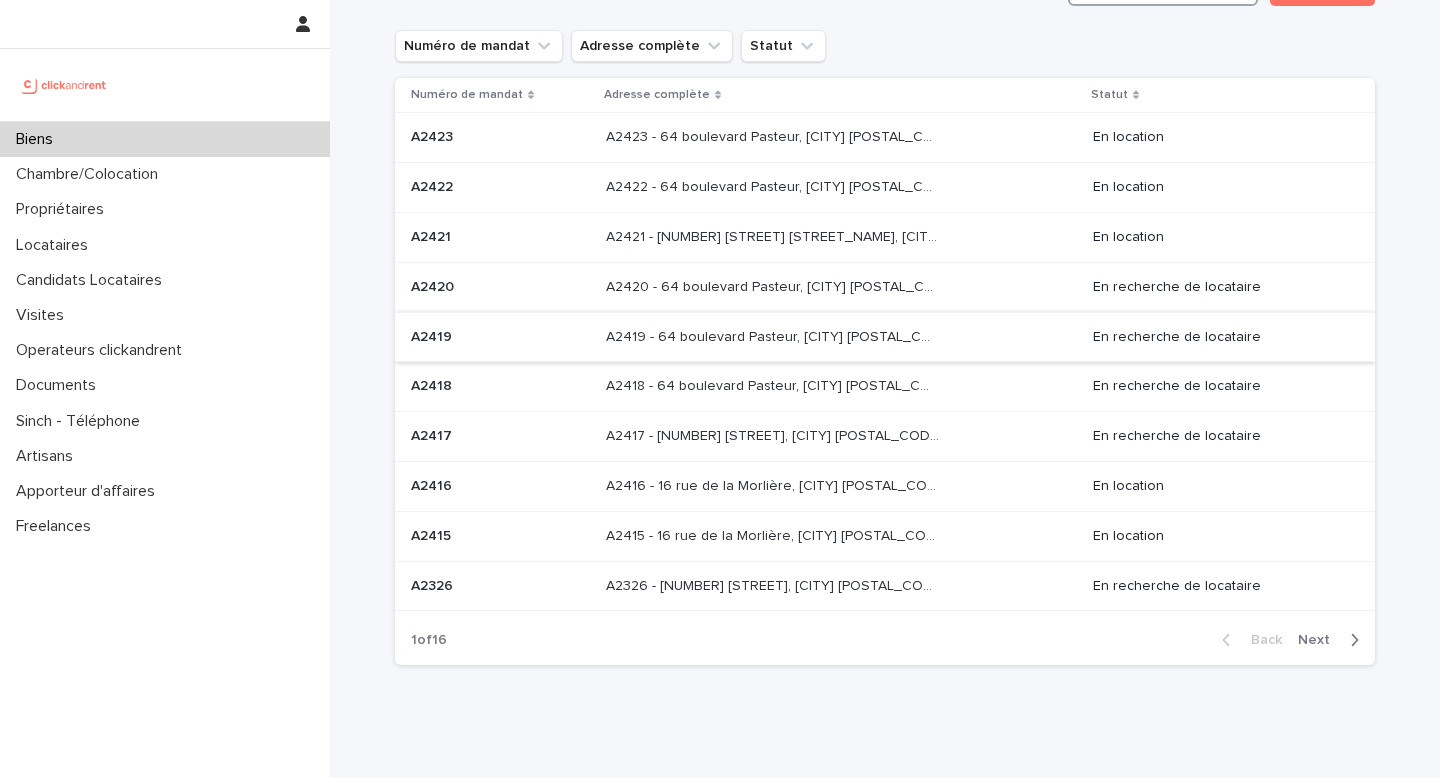 scroll, scrollTop: 71, scrollLeft: 0, axis: vertical 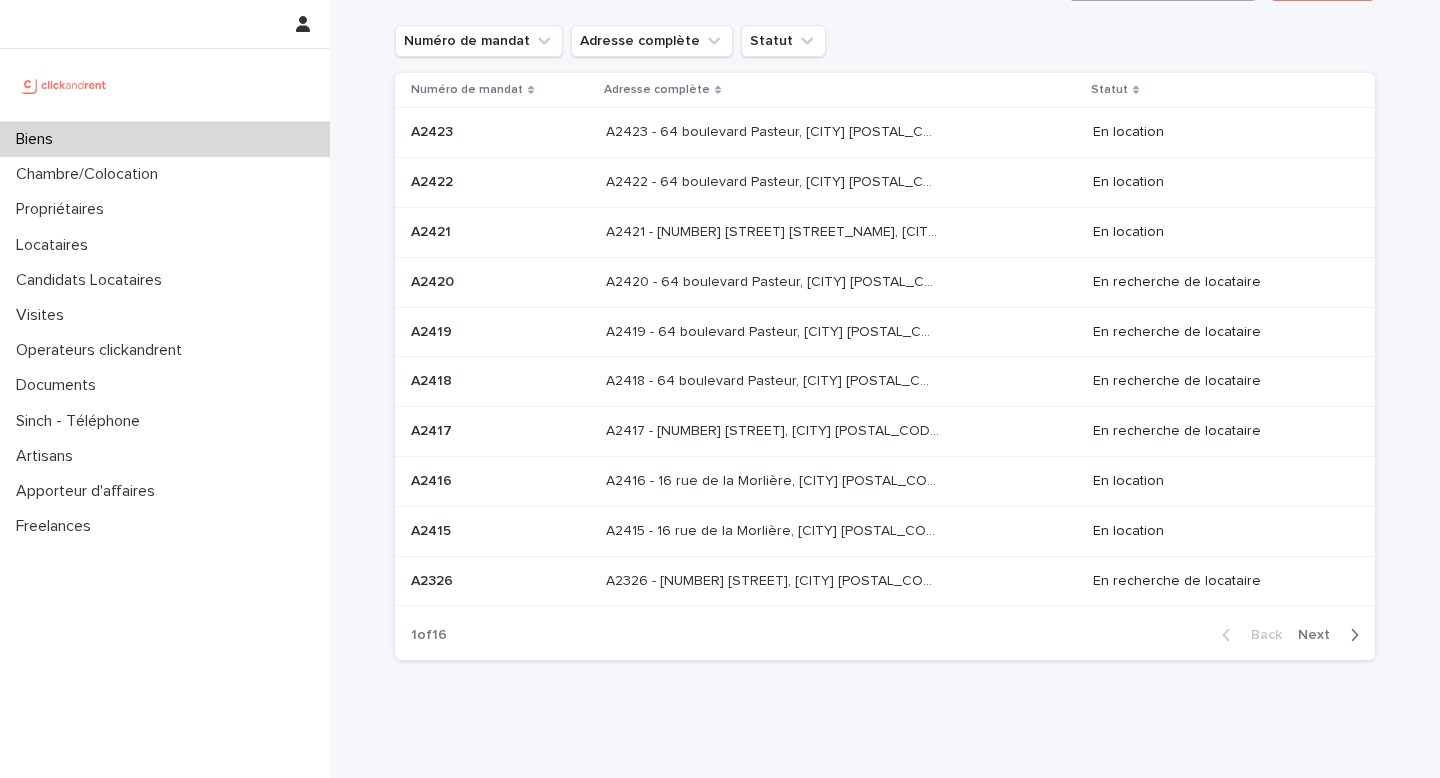 type on "******" 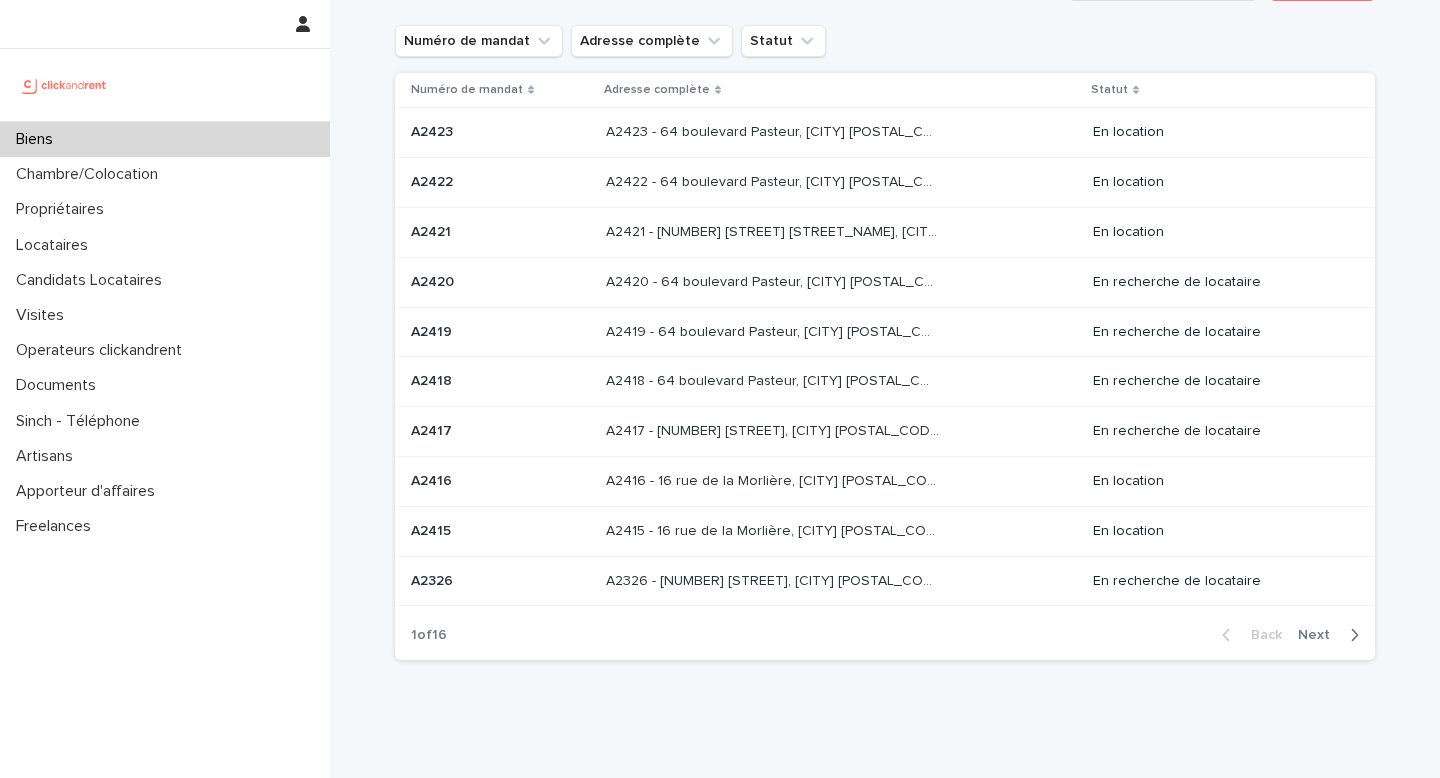 click on "Next" at bounding box center (1320, 635) 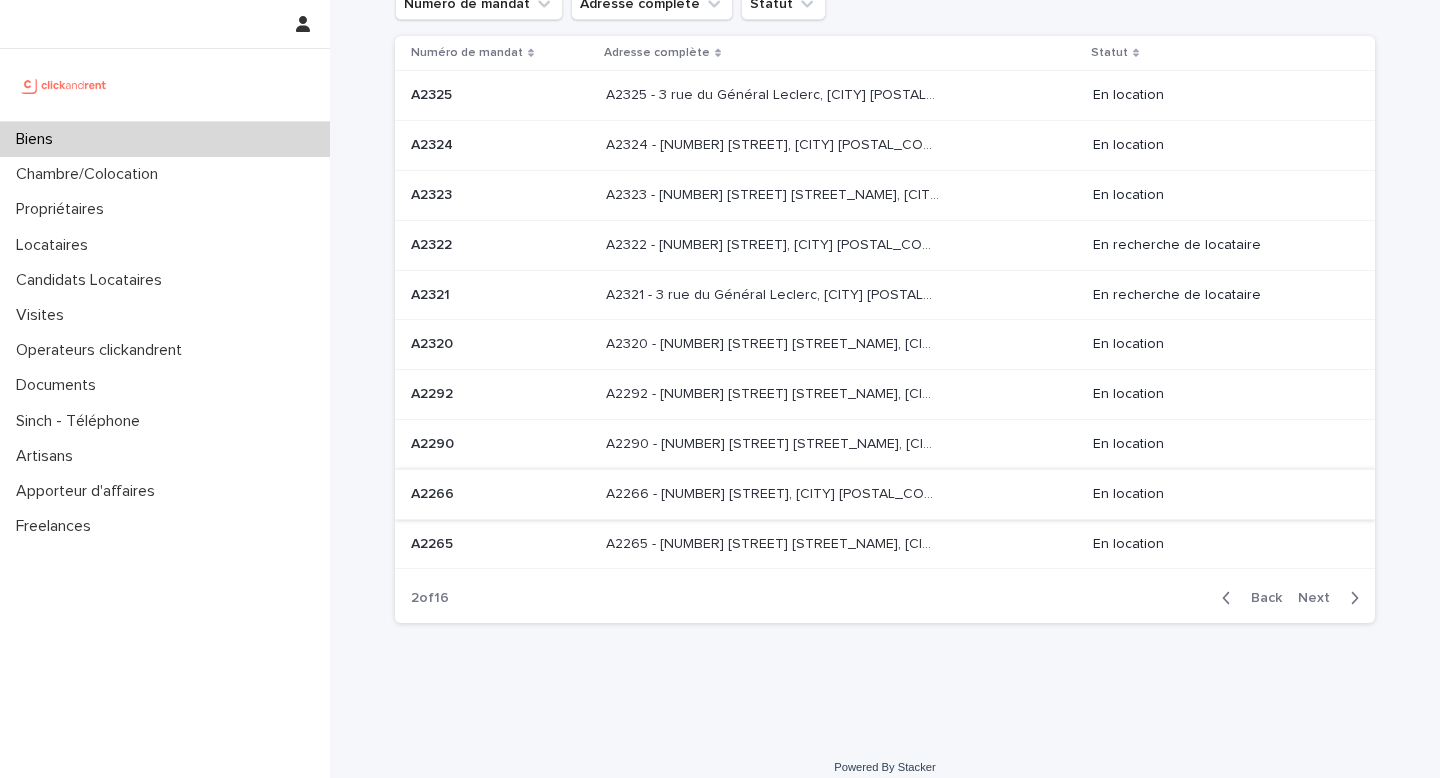 scroll, scrollTop: 111, scrollLeft: 0, axis: vertical 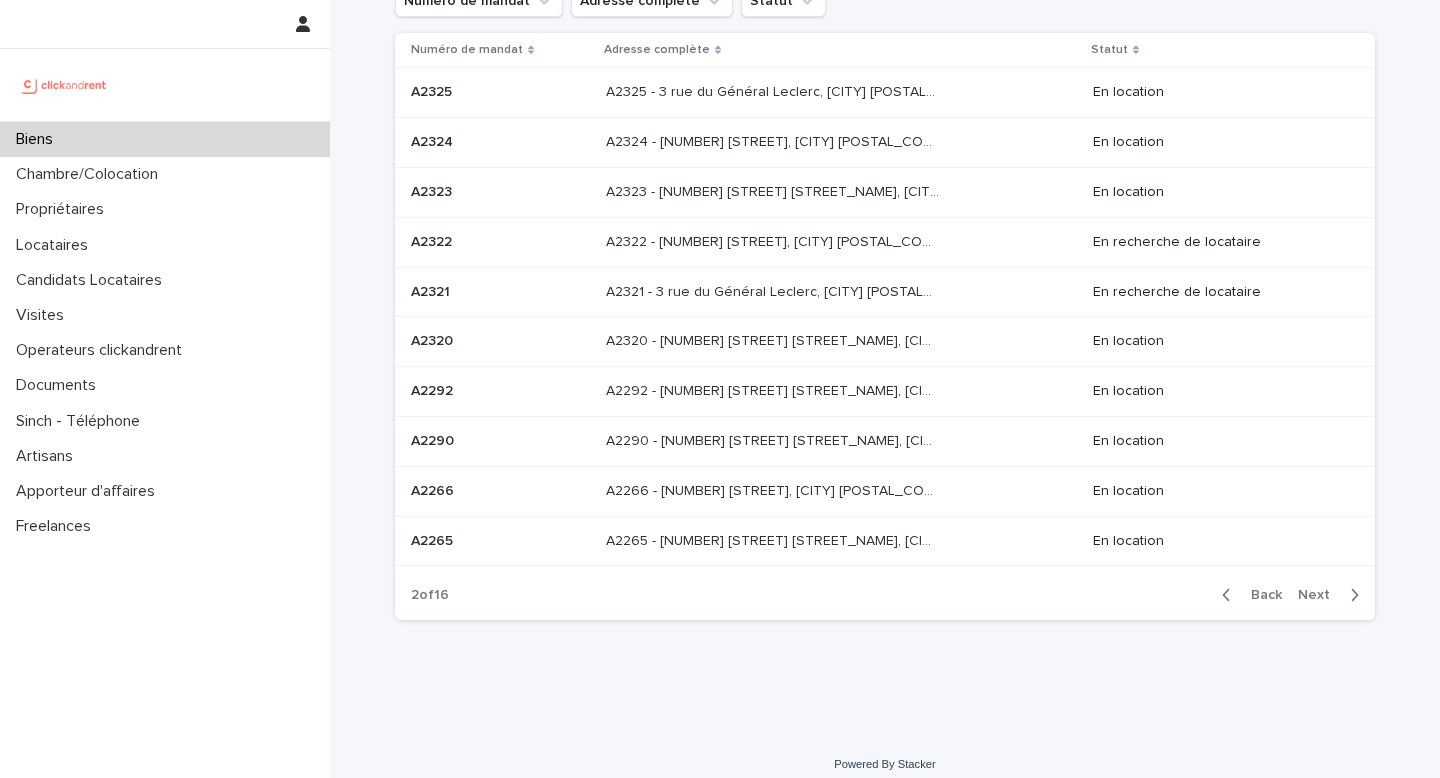click on "A2265 - 90 rue Jules Barni,  [CITY] [POSTAL_CODE] A2265 - 90 rue Jules Barni,  [CITY] [POSTAL_CODE]" at bounding box center [841, 541] 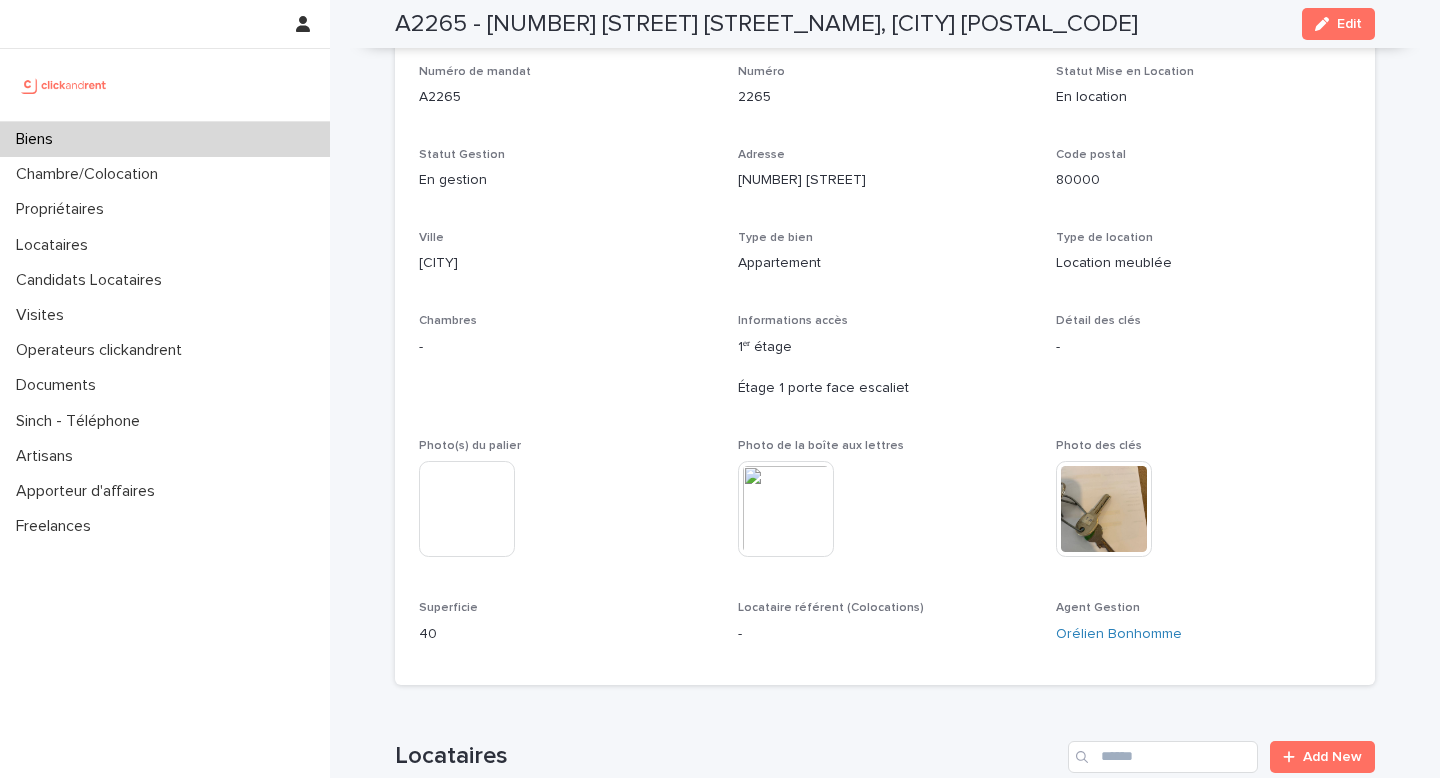 scroll, scrollTop: 0, scrollLeft: 0, axis: both 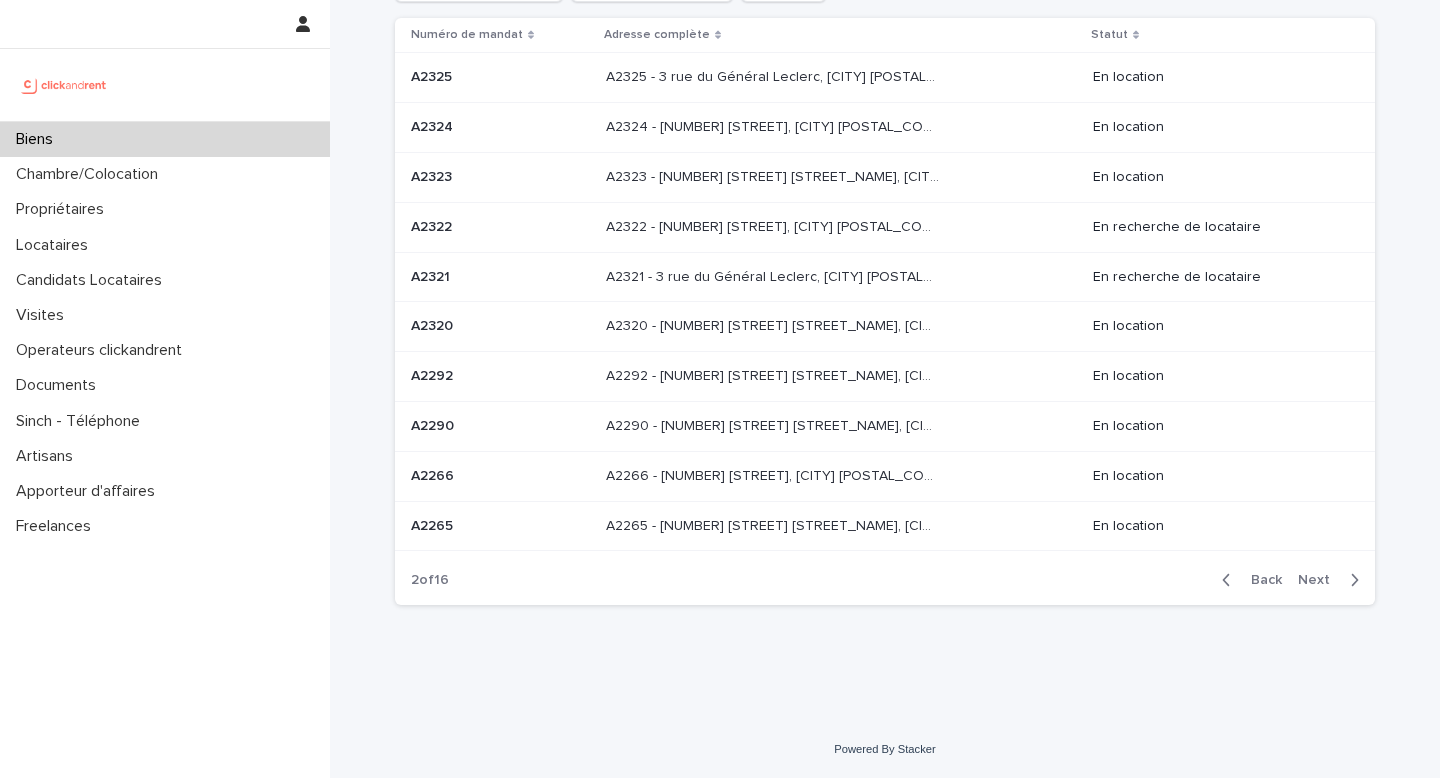 click on "Next" at bounding box center (1332, 580) 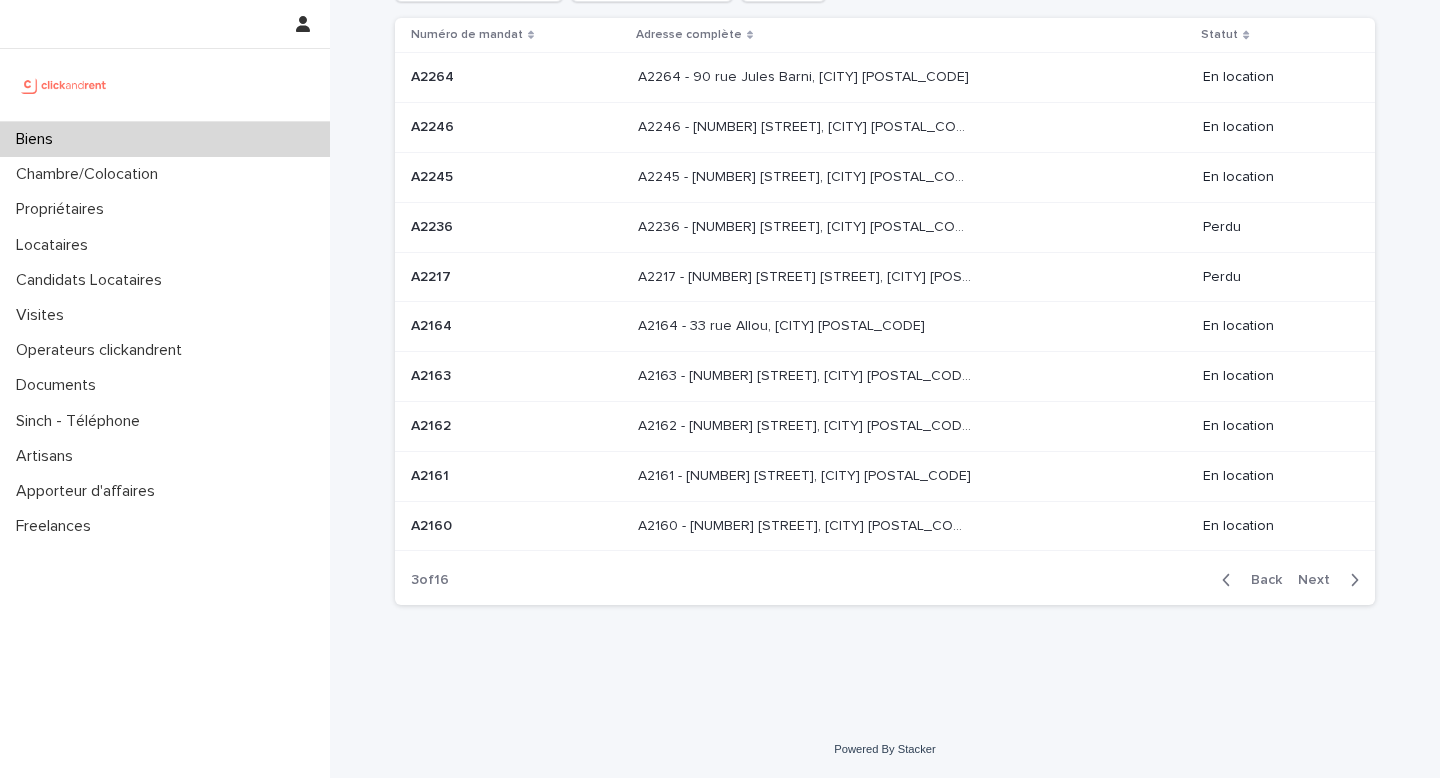 click on "Next" at bounding box center (1320, 580) 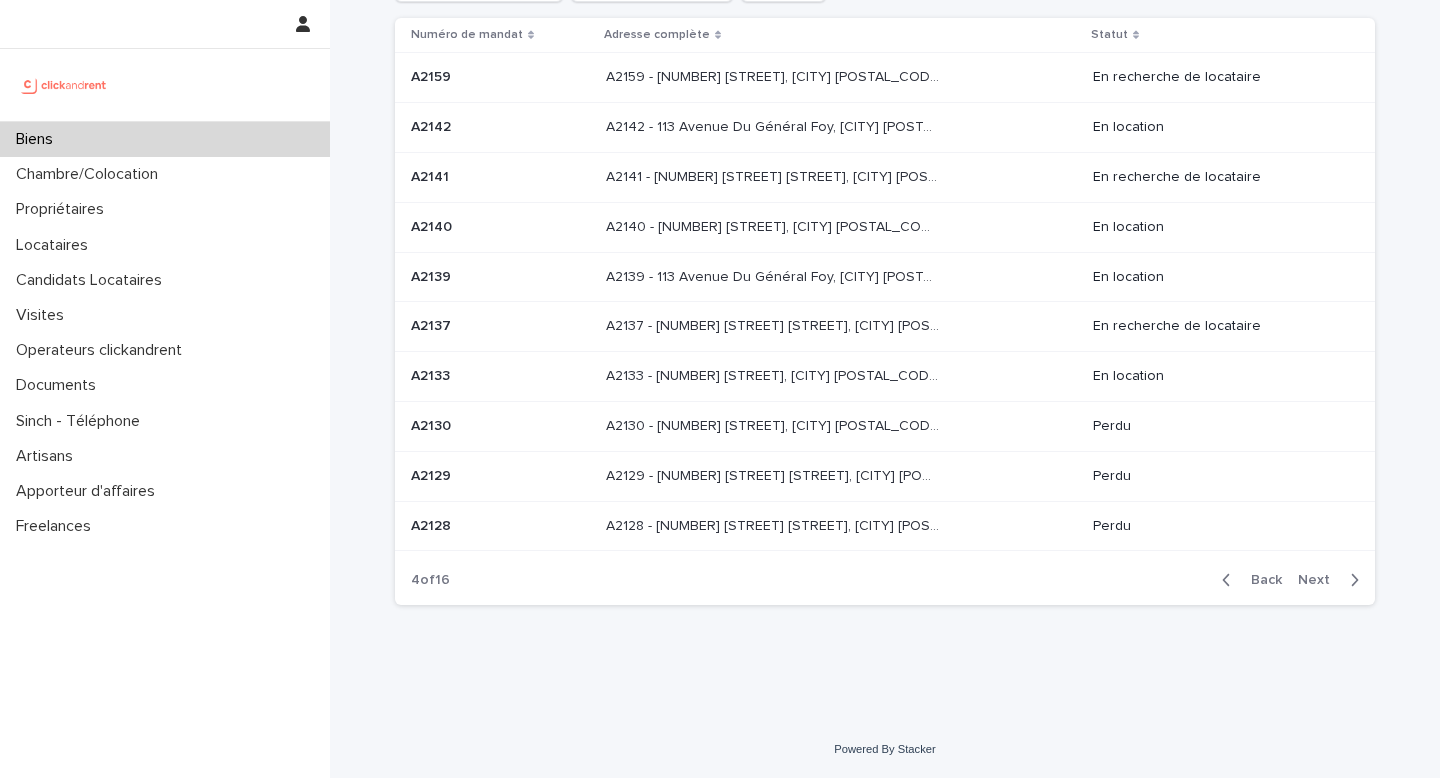 click on "A2130 - [NUMBER] [STREET], [CITY] [POSTAL_CODE]" at bounding box center [774, 424] 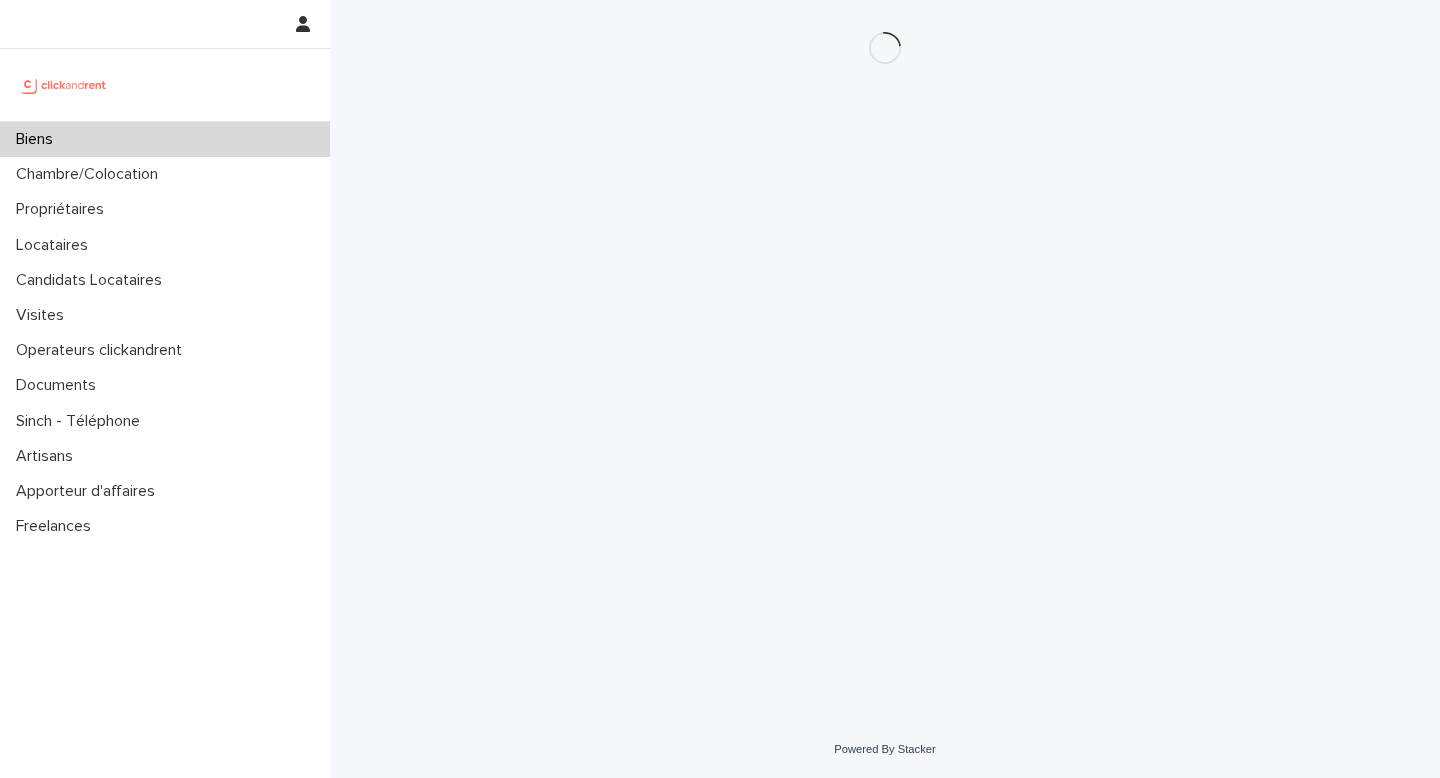 scroll, scrollTop: 0, scrollLeft: 0, axis: both 